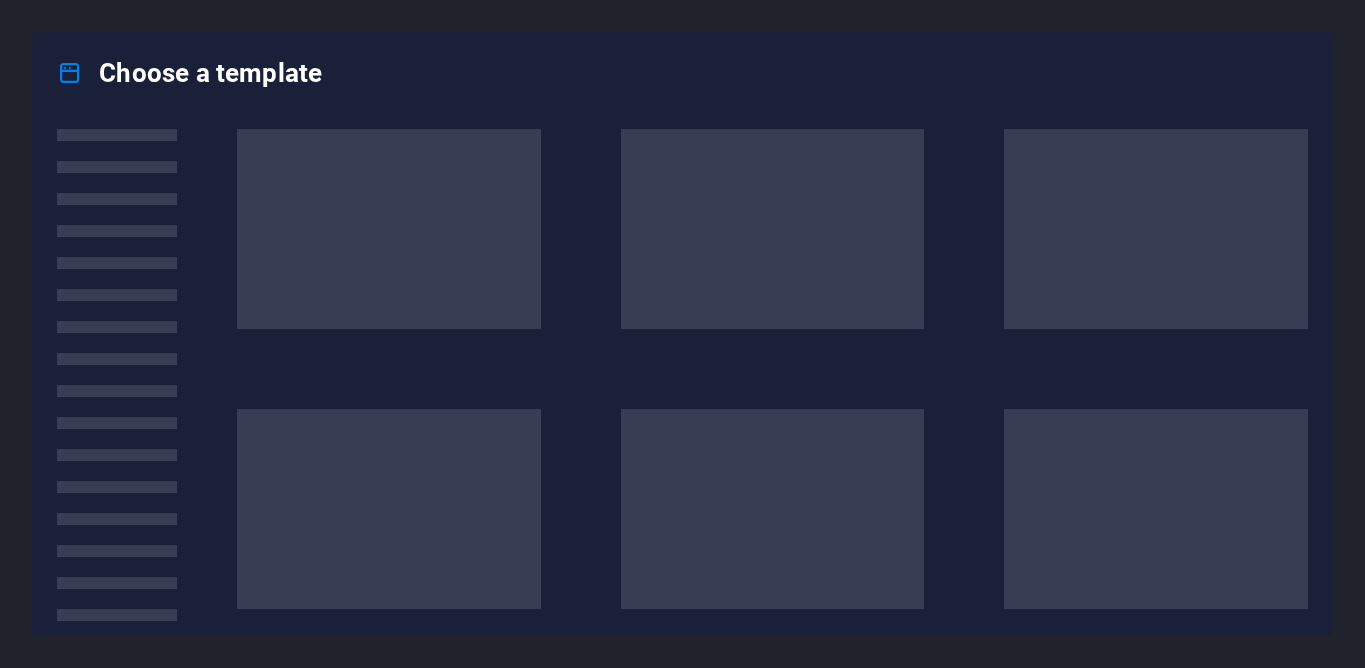 scroll, scrollTop: 0, scrollLeft: 0, axis: both 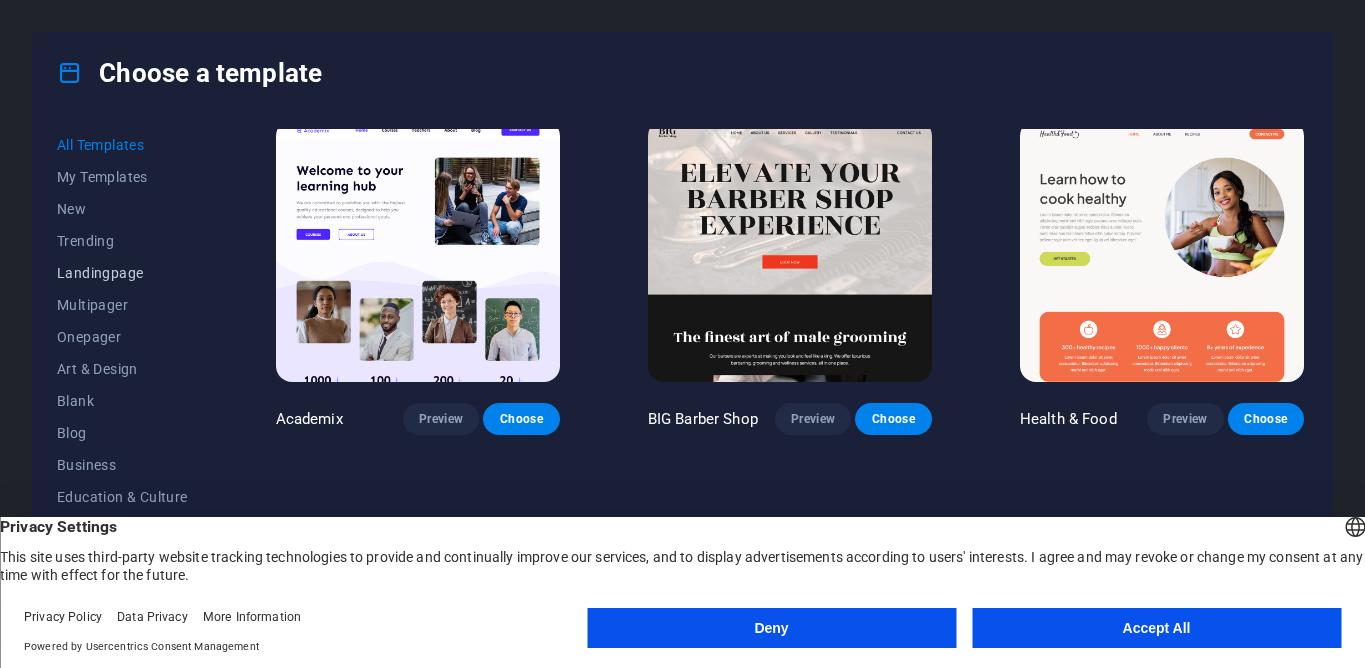 click on "Landingpage" at bounding box center (122, 273) 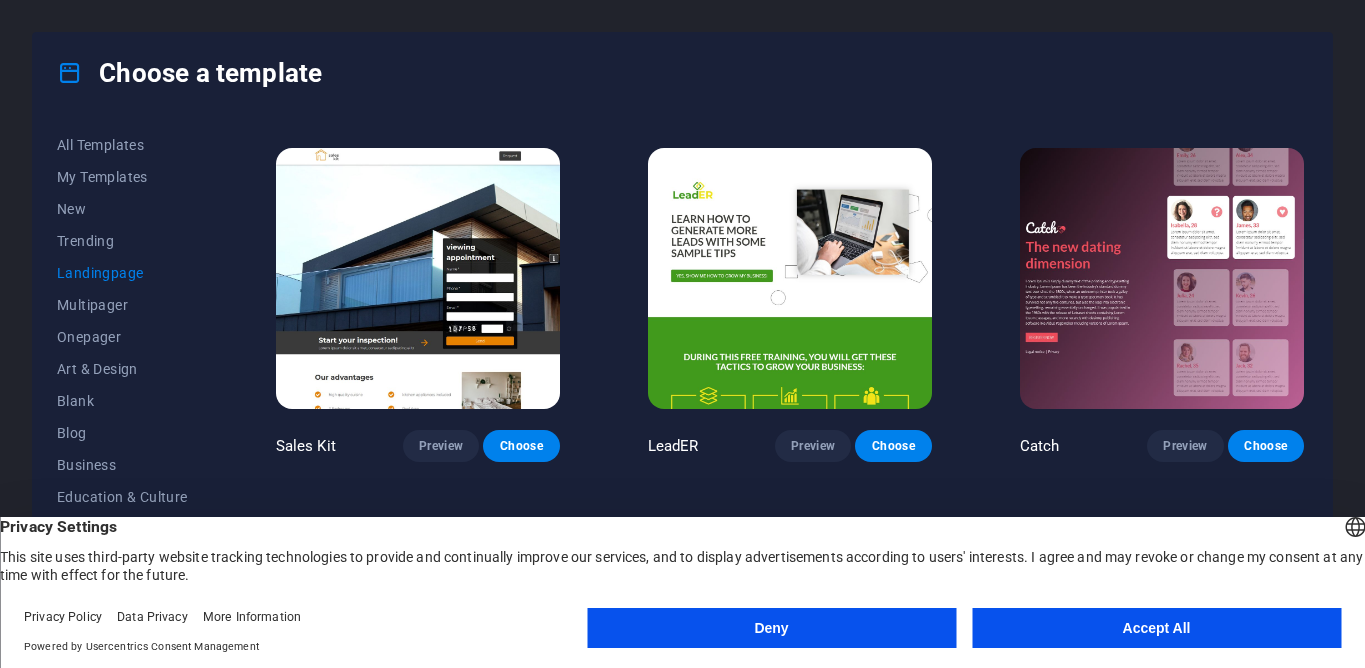 scroll, scrollTop: 2382, scrollLeft: 0, axis: vertical 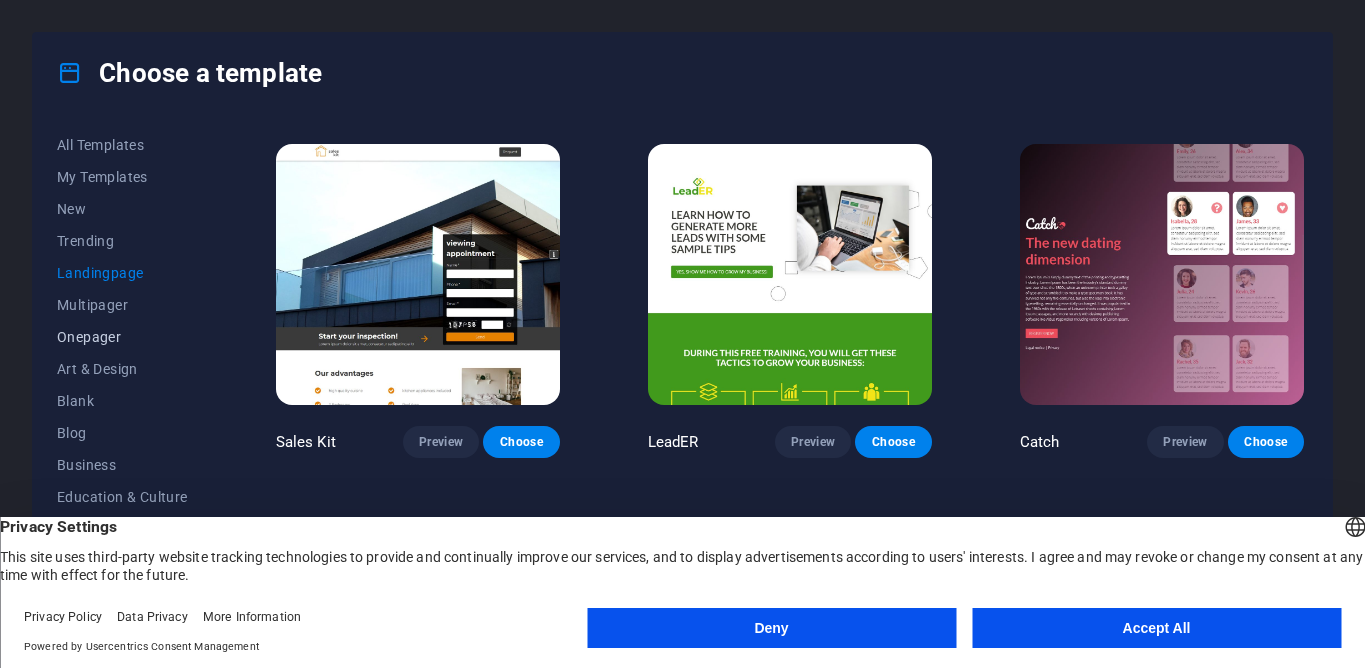 click on "Onepager" at bounding box center (122, 337) 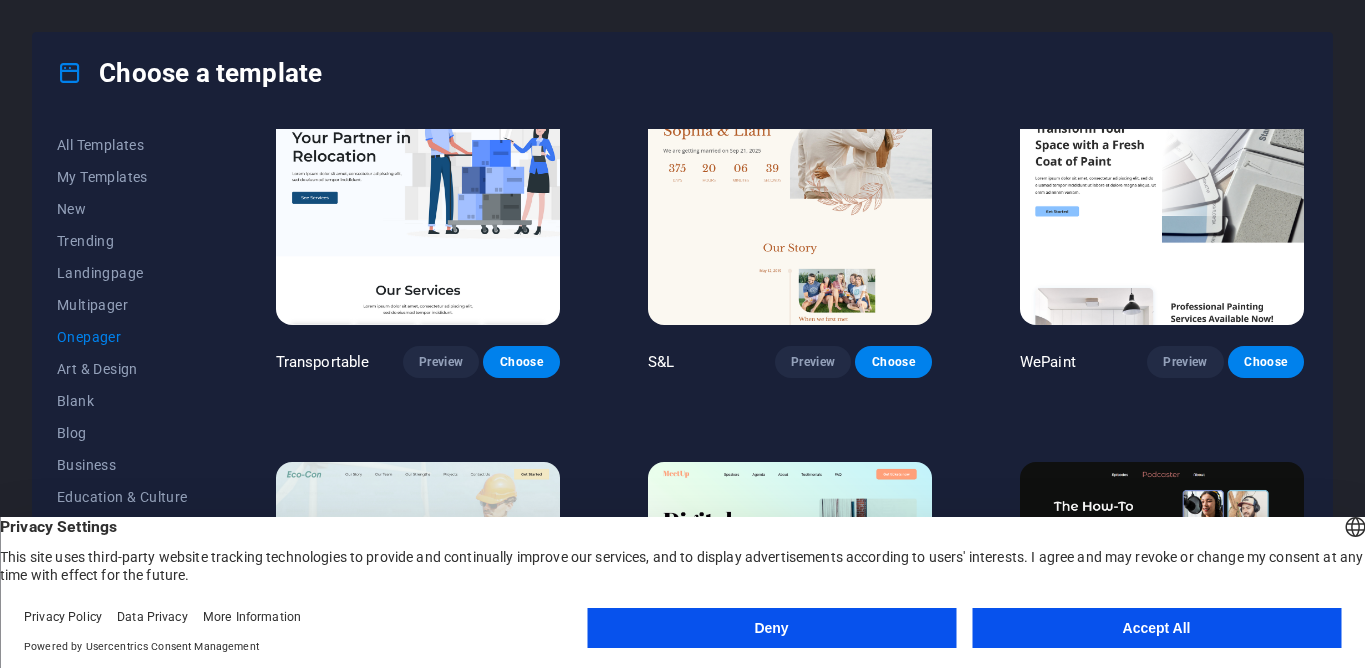 scroll, scrollTop: 0, scrollLeft: 0, axis: both 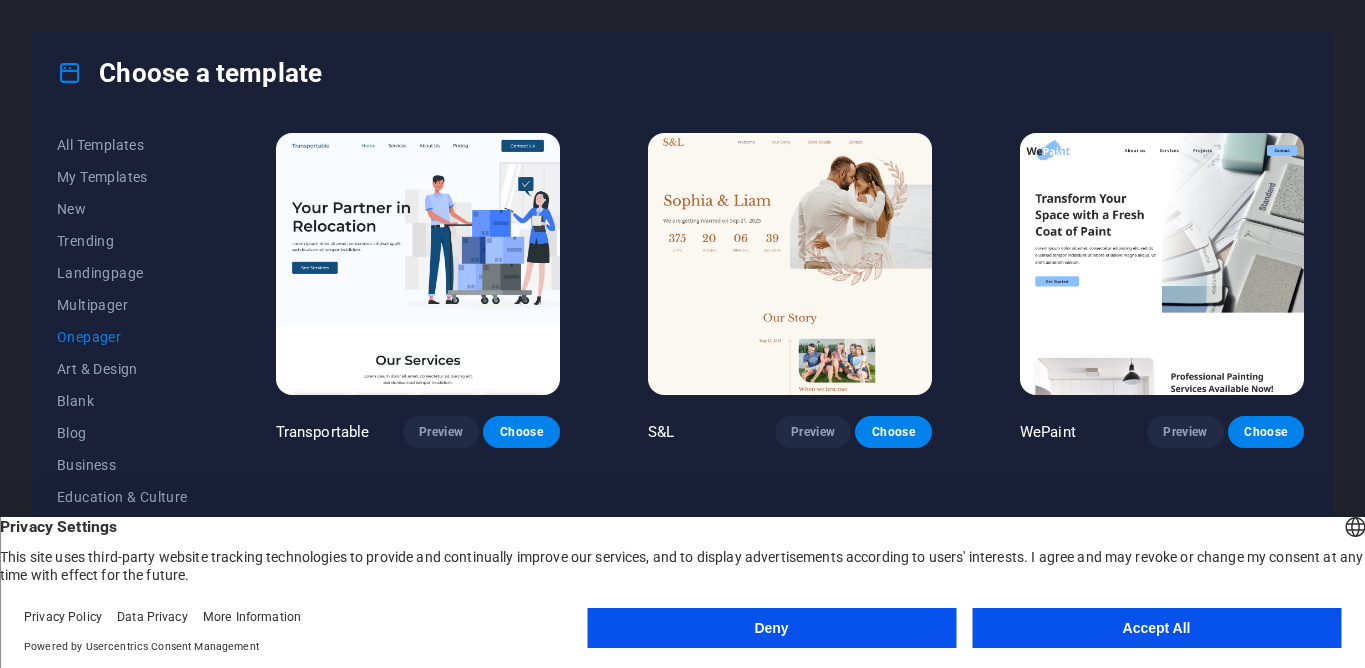 click at bounding box center (1162, 264) 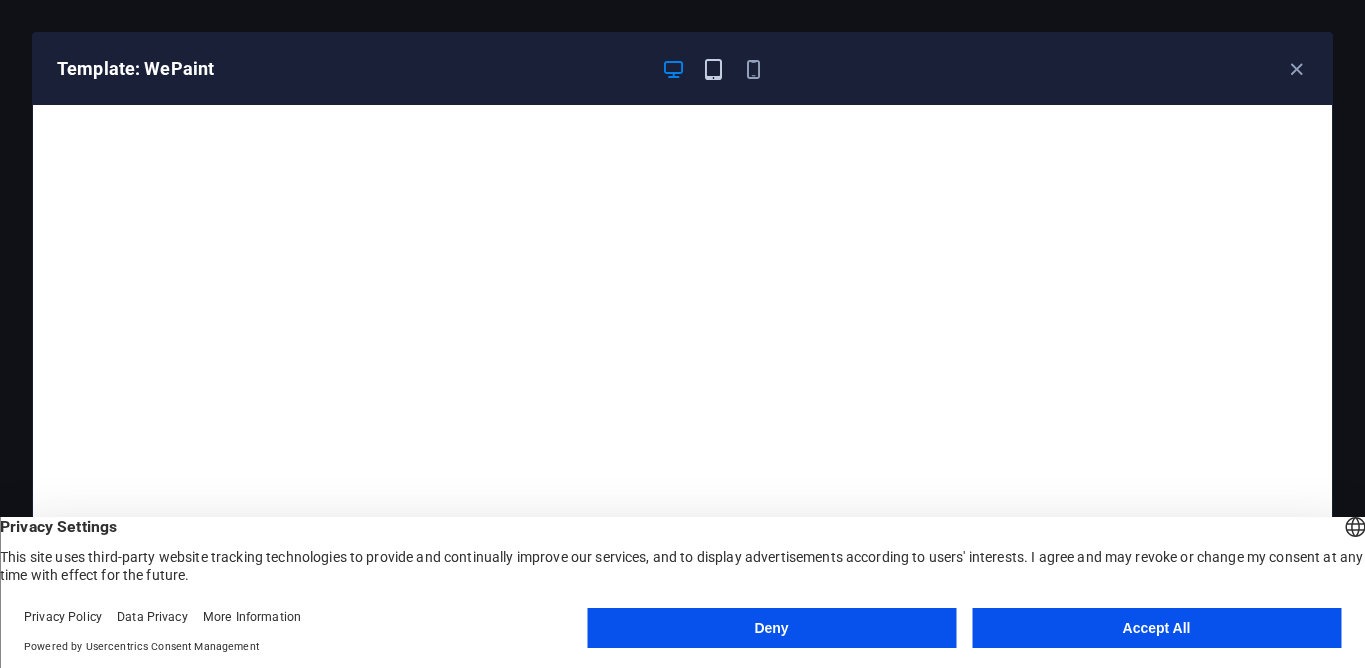 click at bounding box center (713, 69) 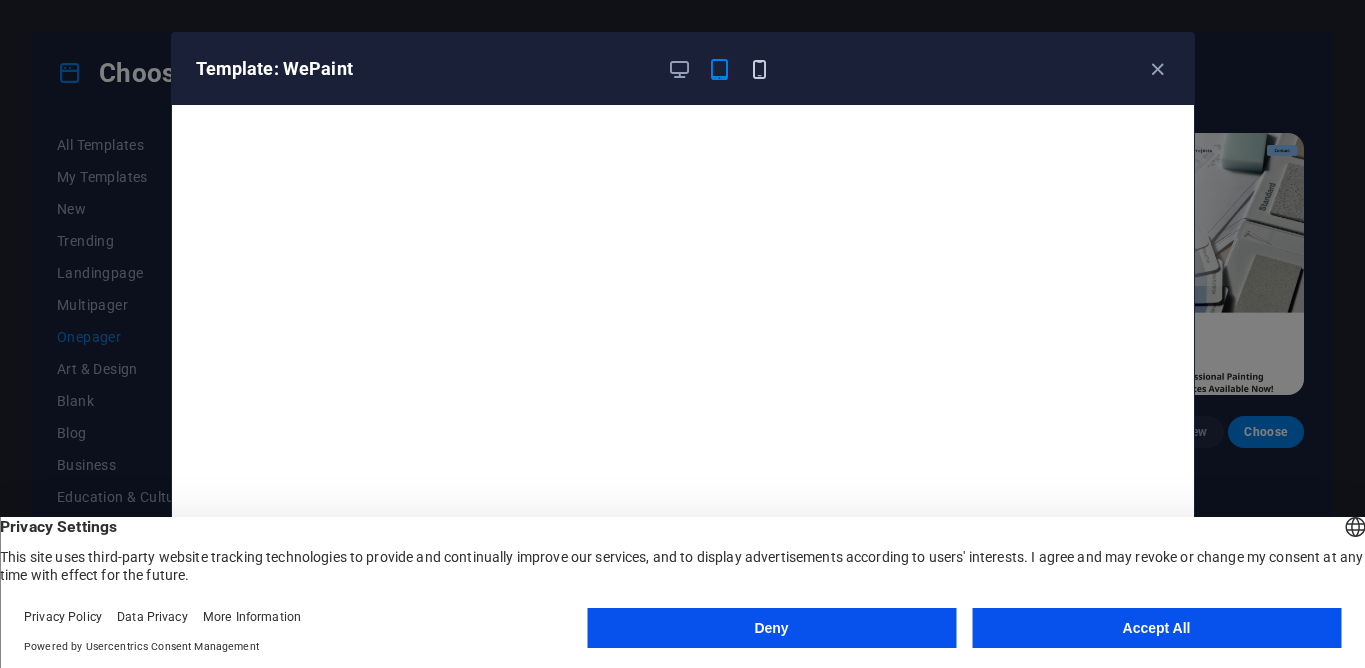 click at bounding box center [759, 69] 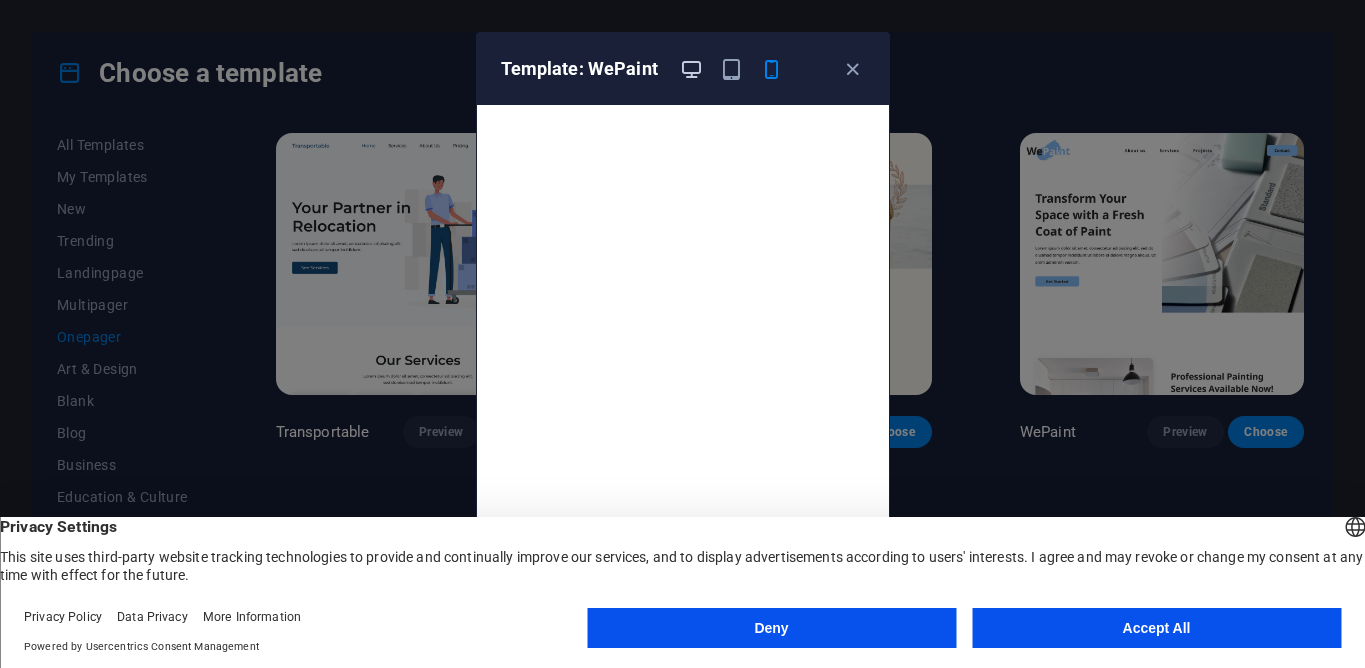 click at bounding box center (691, 69) 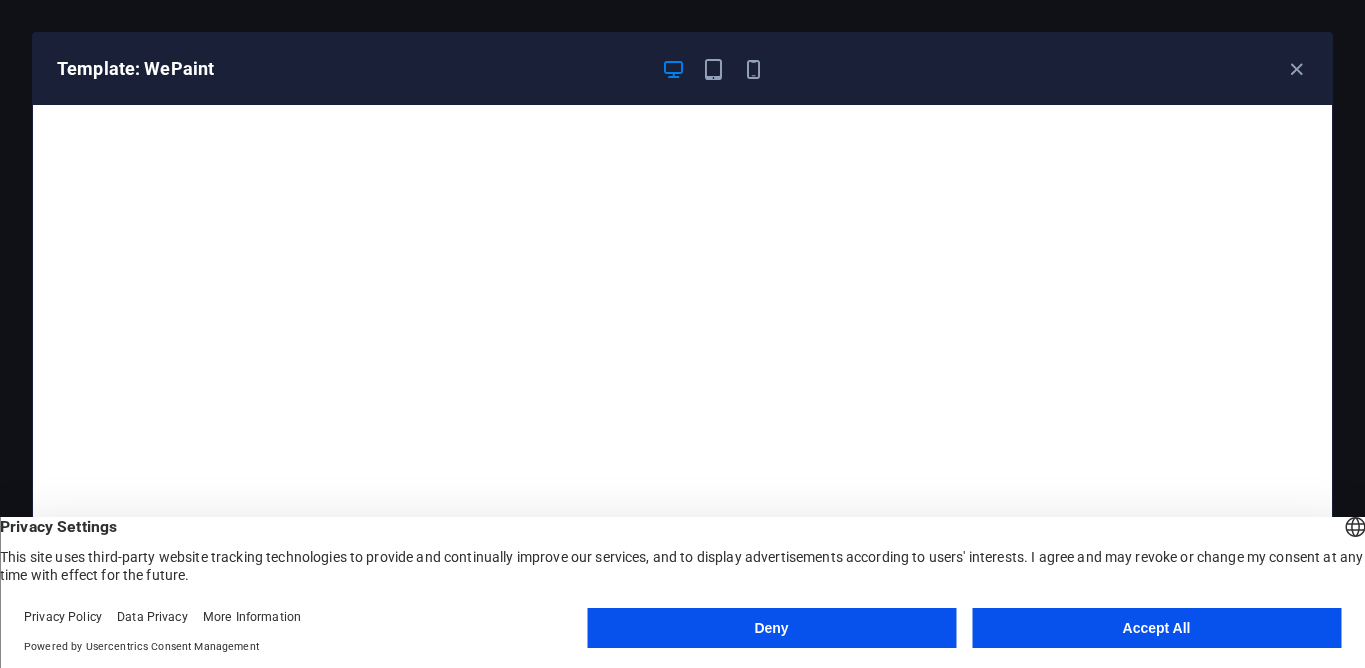 click on "Accept All" at bounding box center (1156, 628) 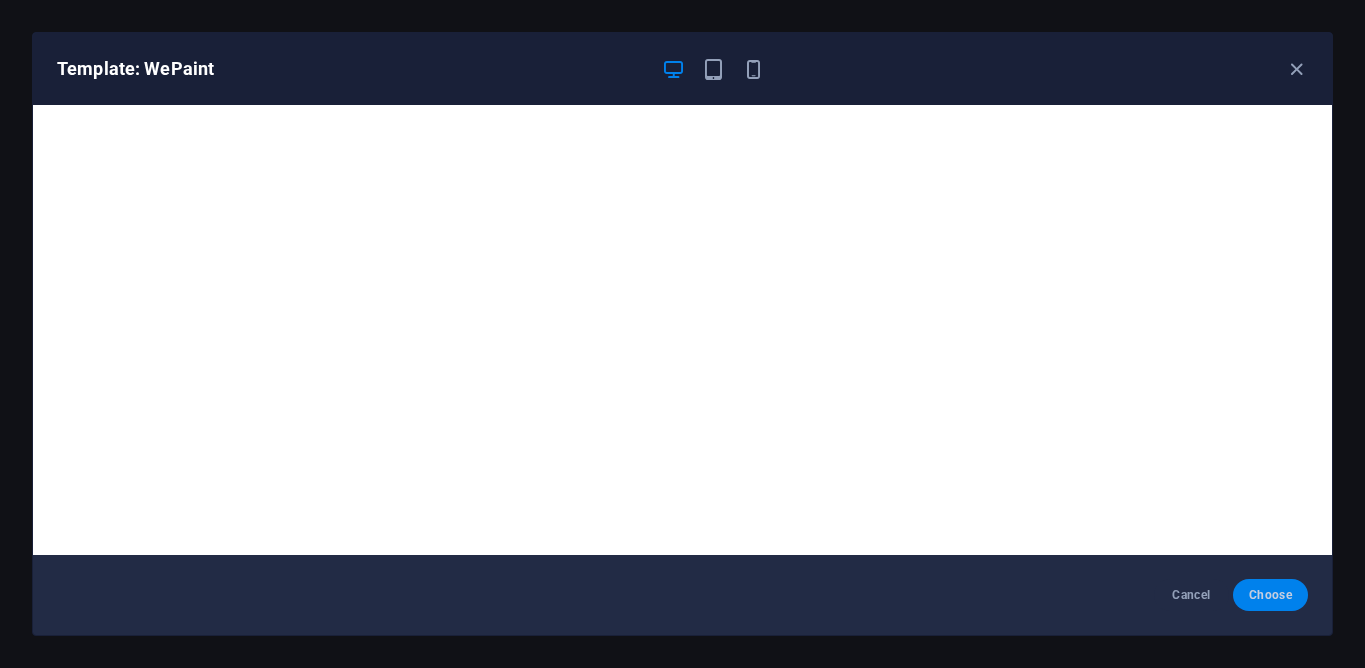 click on "Choose" at bounding box center [1270, 595] 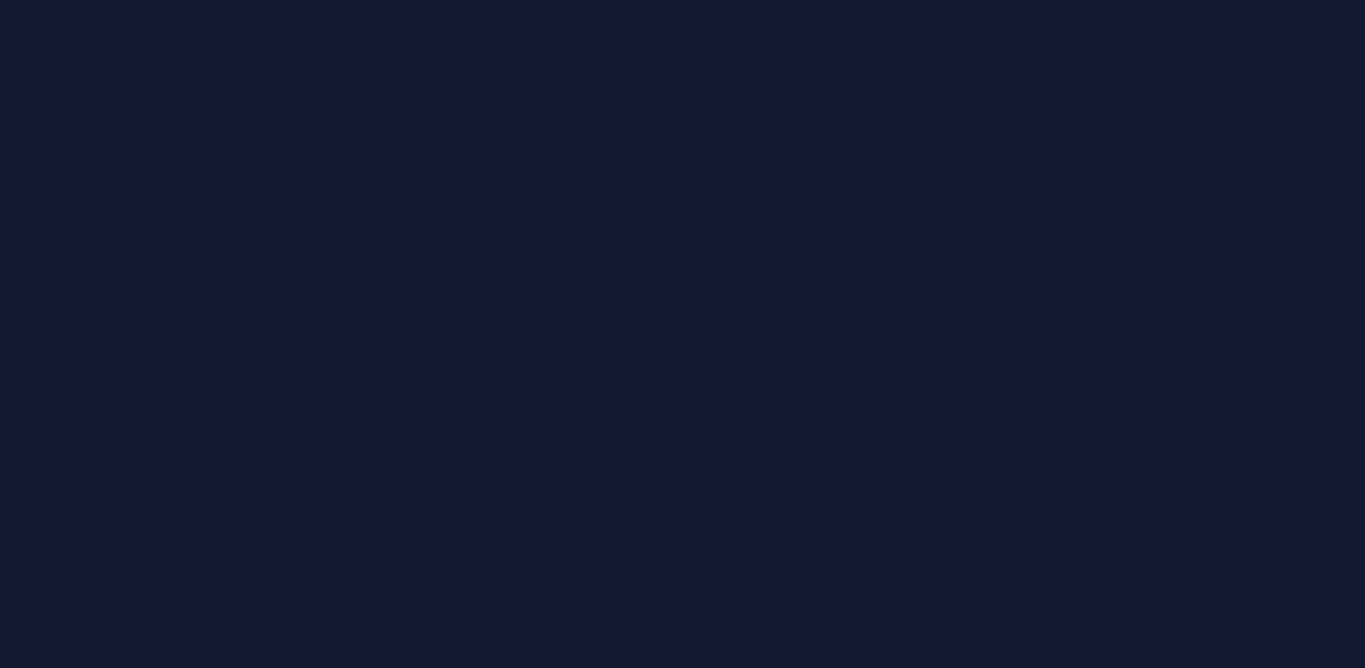 scroll, scrollTop: 0, scrollLeft: 0, axis: both 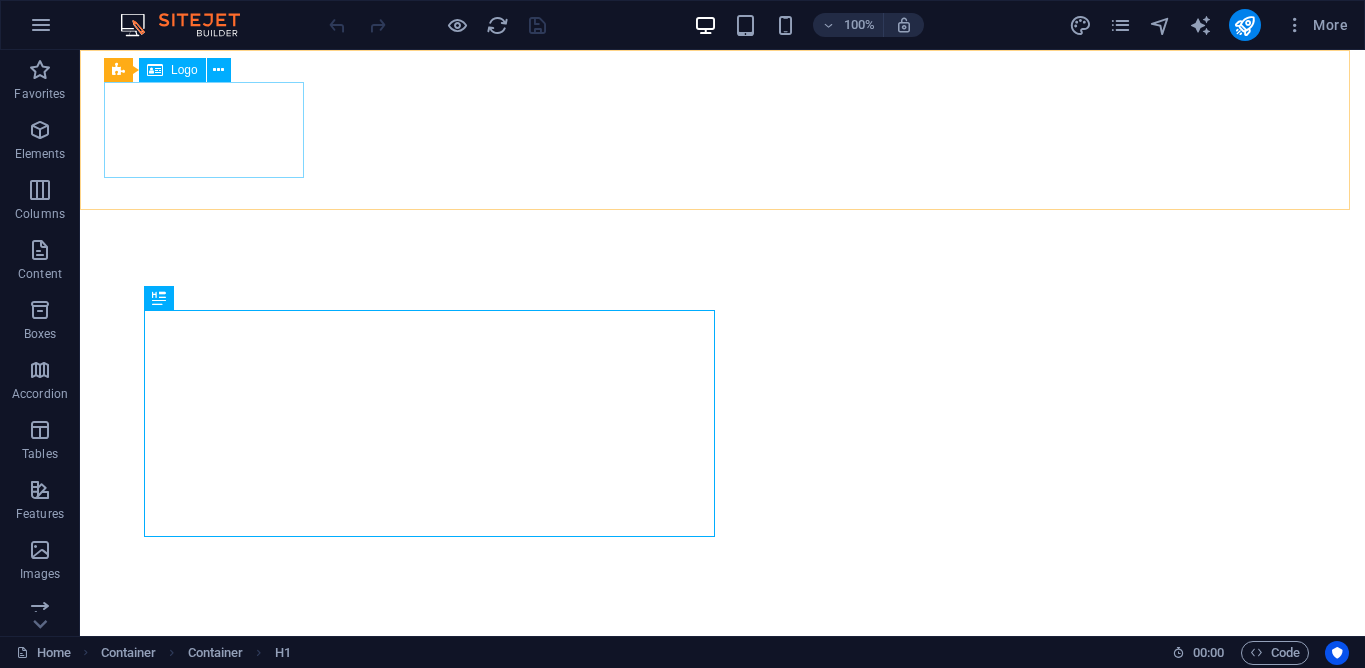 click on "Logo" at bounding box center (184, 70) 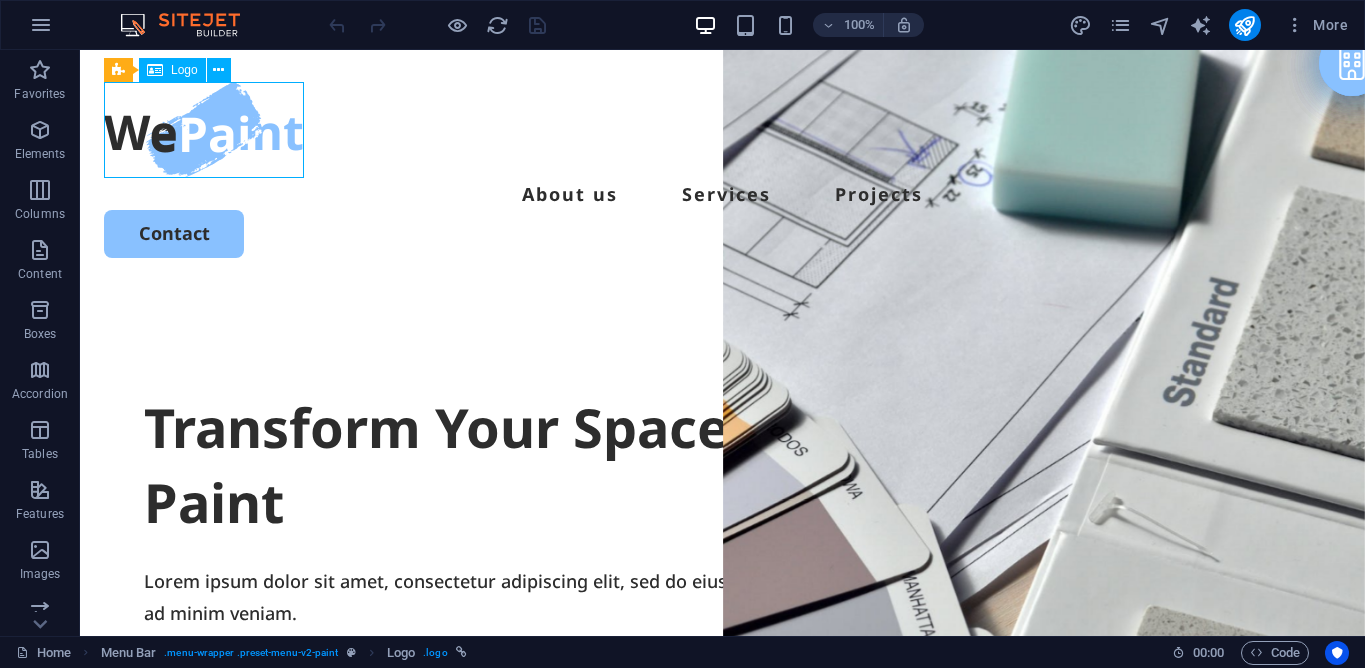 scroll, scrollTop: 0, scrollLeft: 0, axis: both 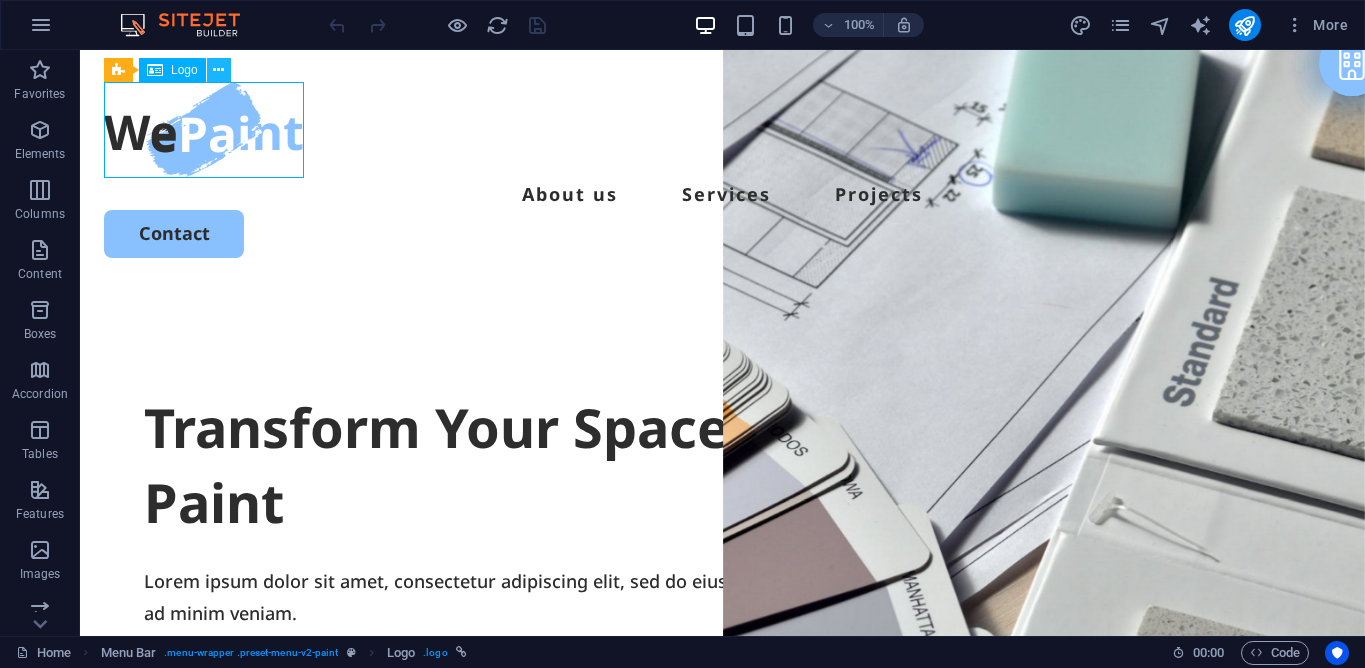 click at bounding box center [218, 70] 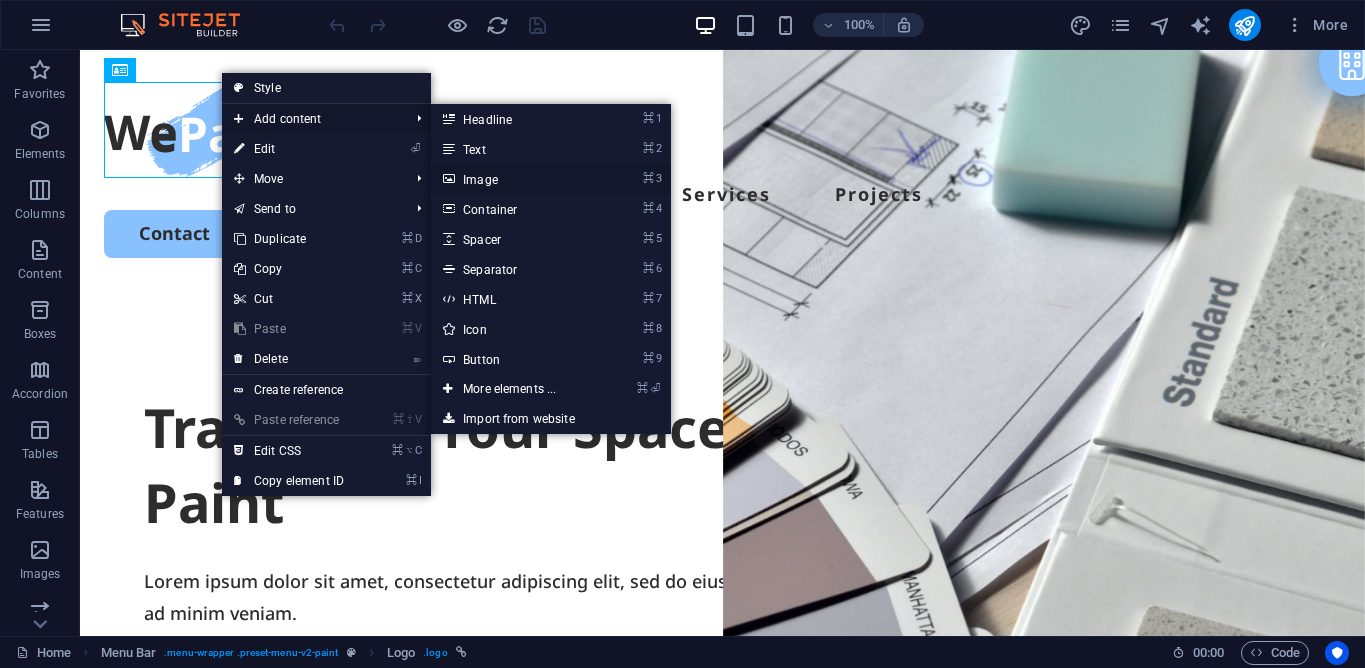 click on "⌘ 3  Image" at bounding box center [513, 179] 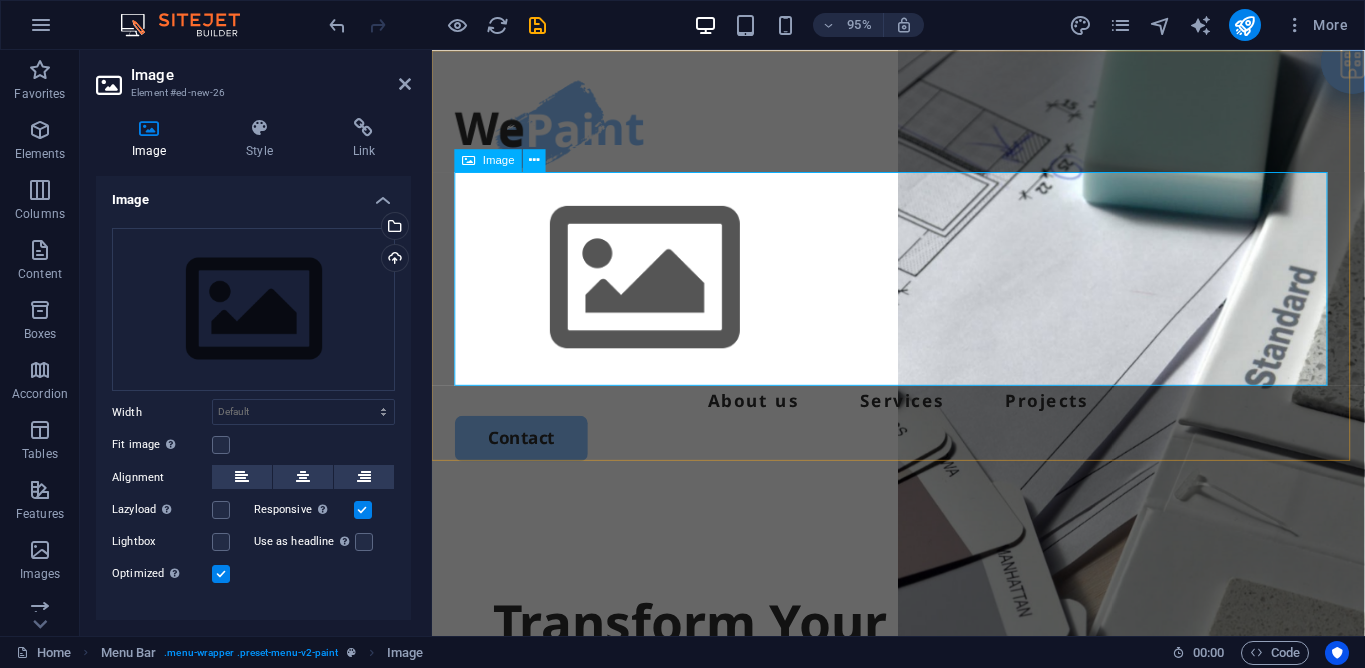 click at bounding box center (923, 290) 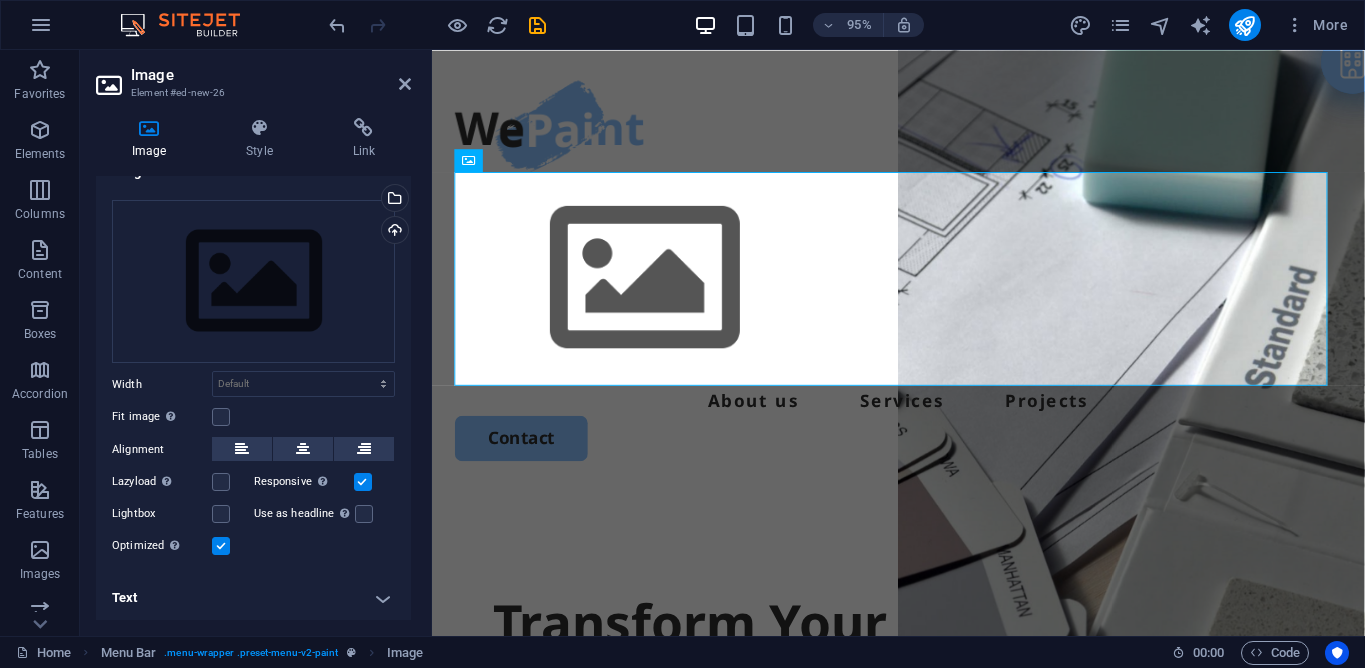 scroll, scrollTop: 0, scrollLeft: 0, axis: both 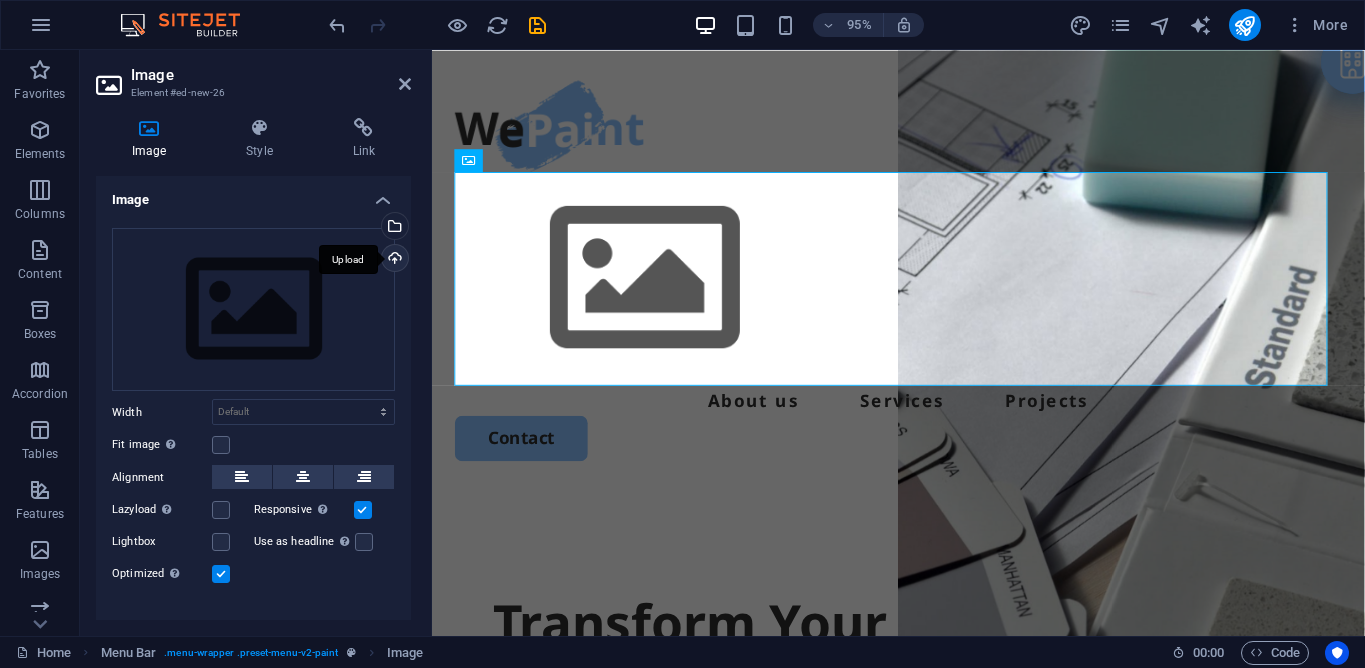 click on "Upload" at bounding box center [393, 260] 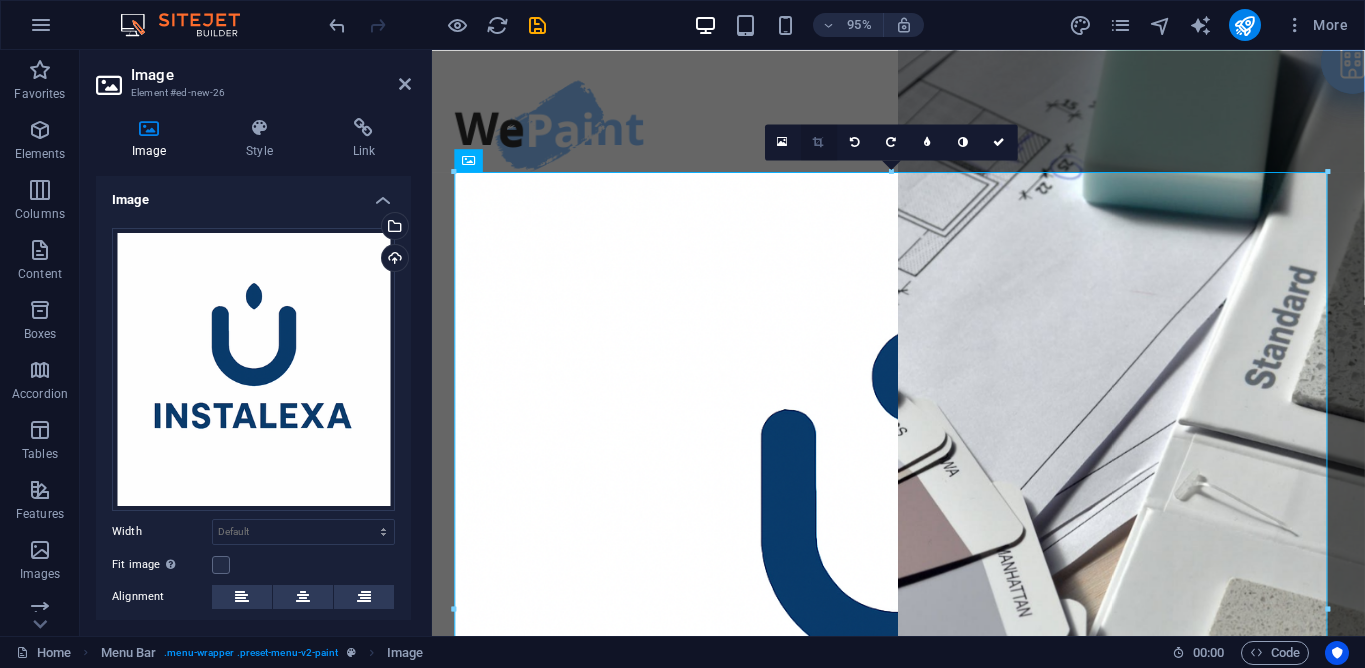 click at bounding box center (819, 141) 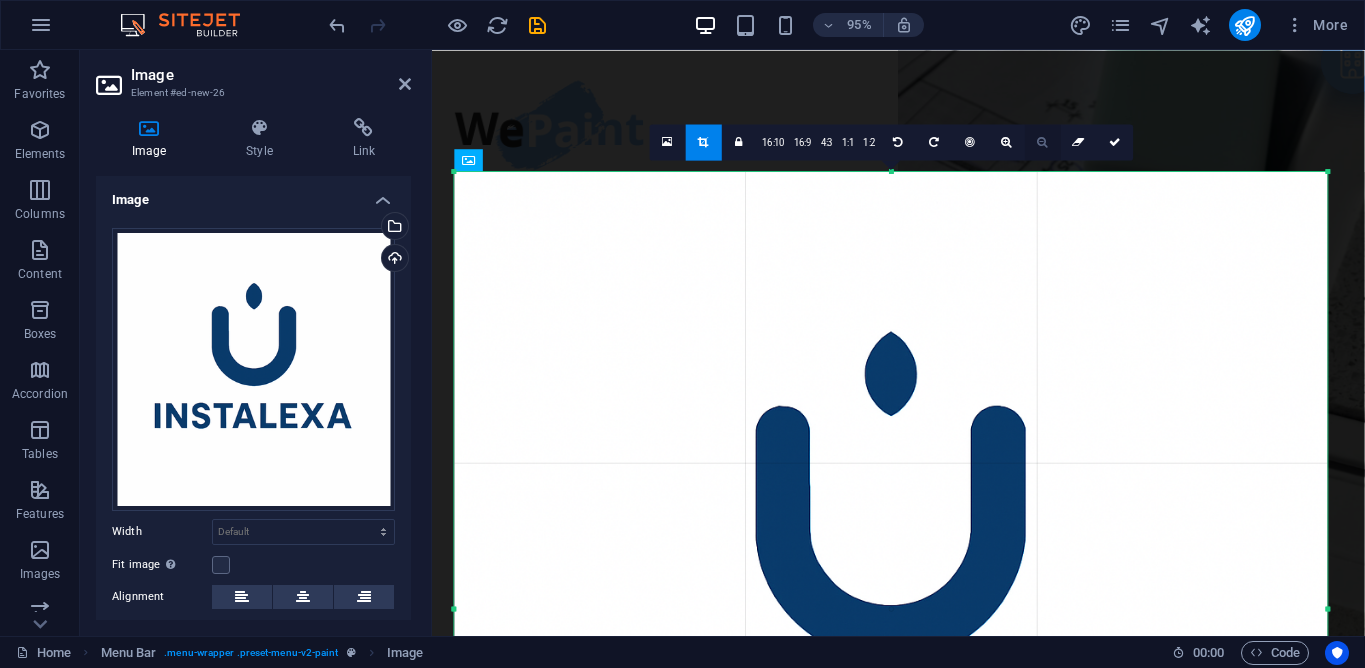 click at bounding box center (1043, 141) 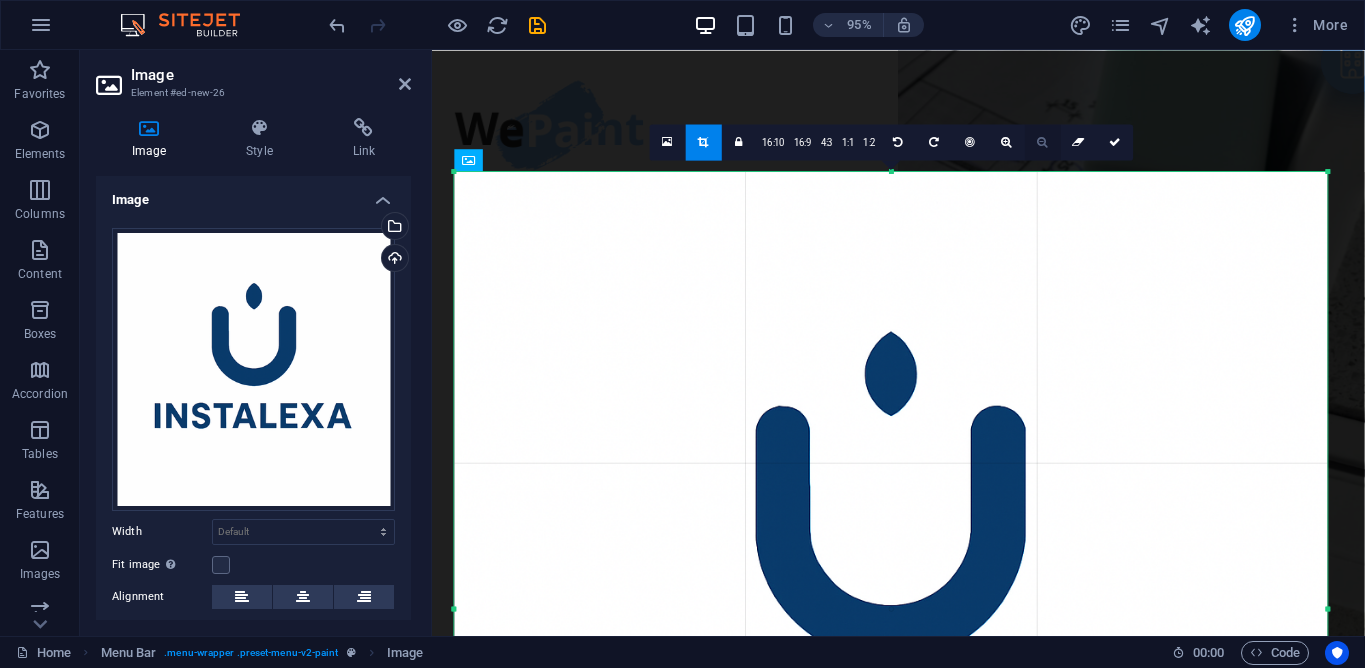 click at bounding box center [1043, 141] 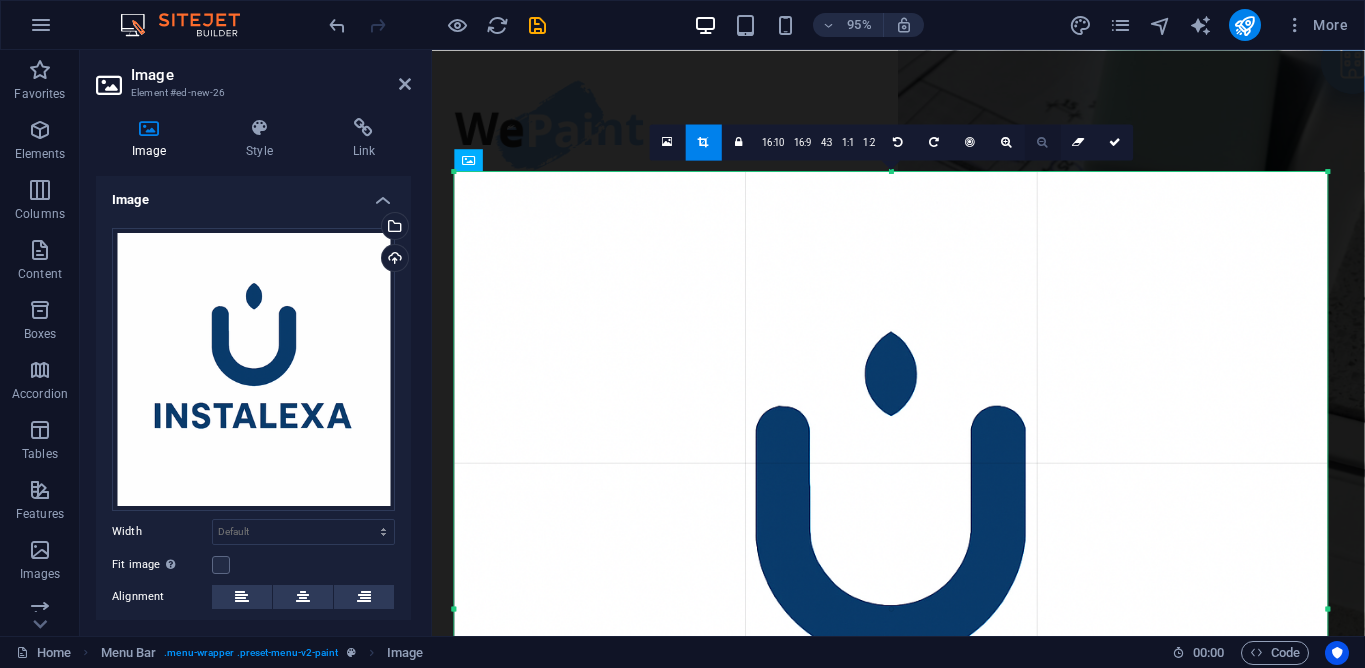 click at bounding box center [1043, 141] 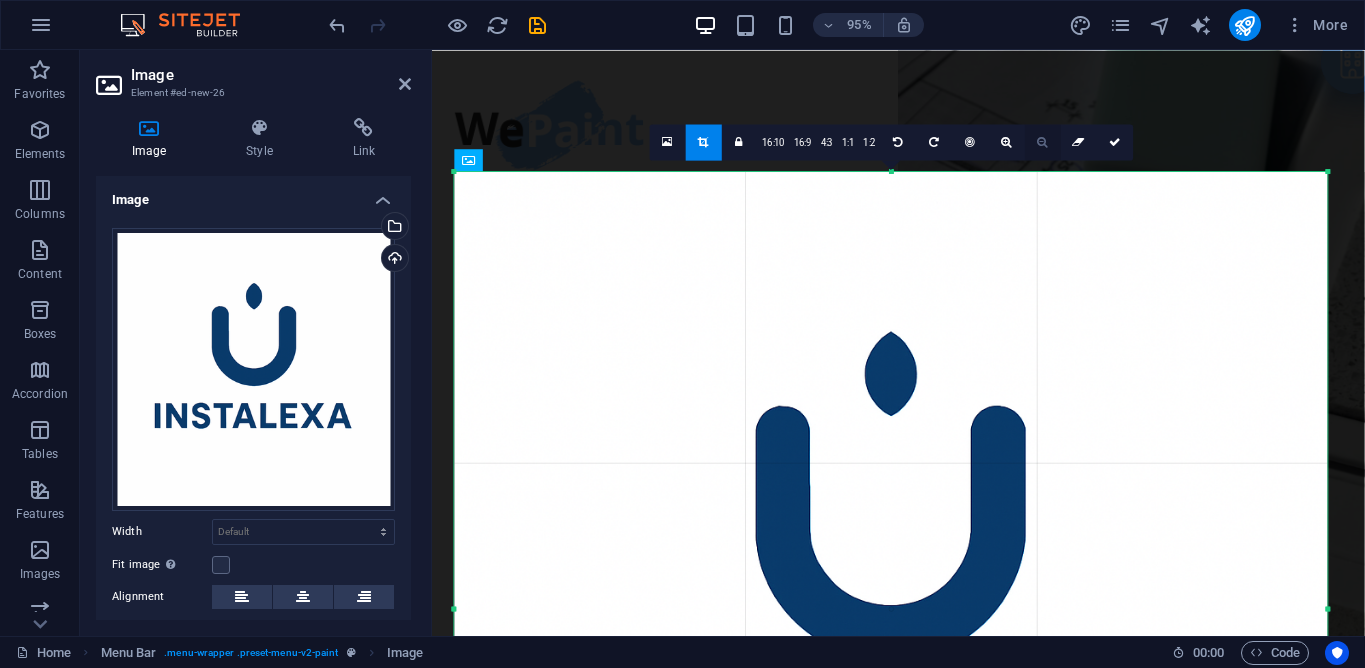 click at bounding box center (1043, 141) 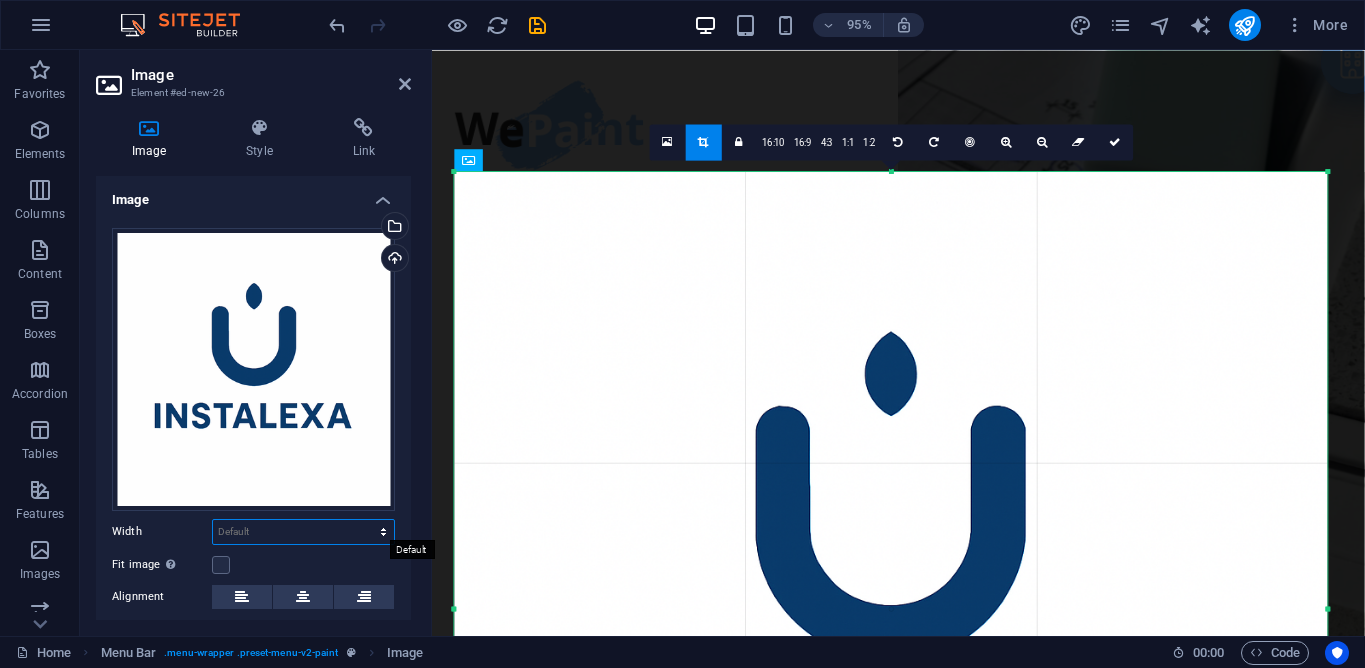 click on "Default auto px rem % em vh vw" at bounding box center [303, 532] 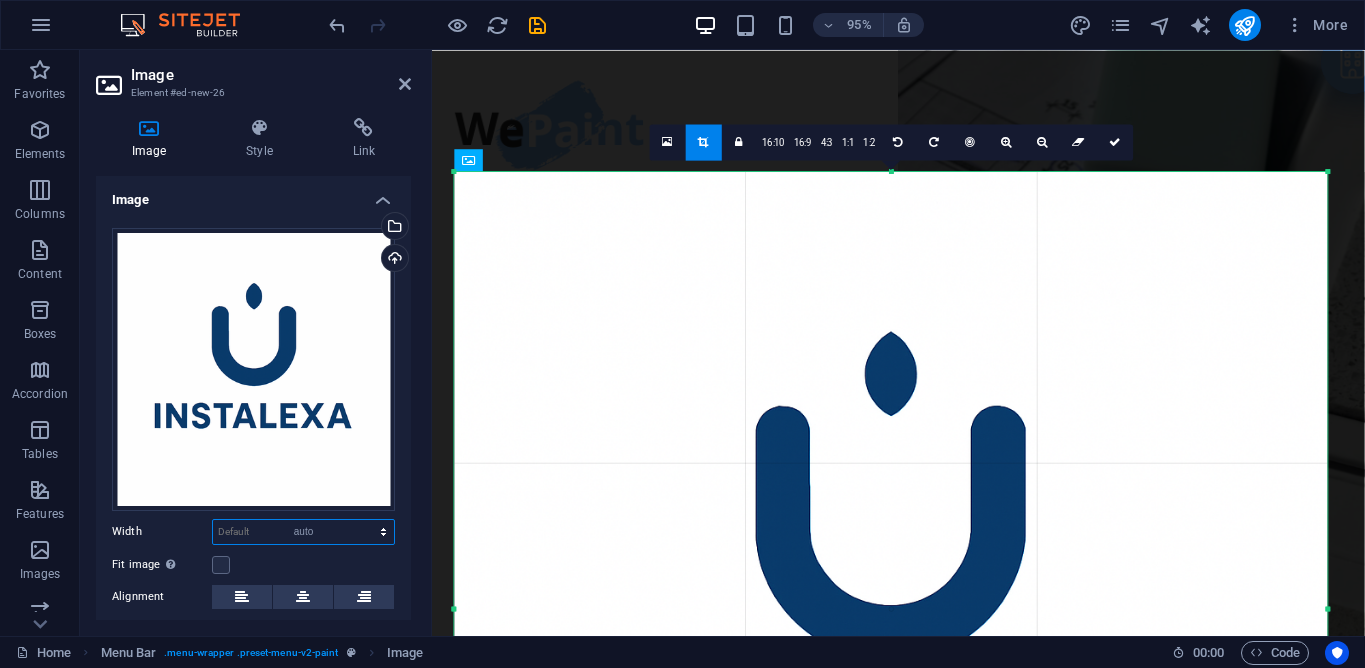 select on "DISABLED_OPTION_VALUE" 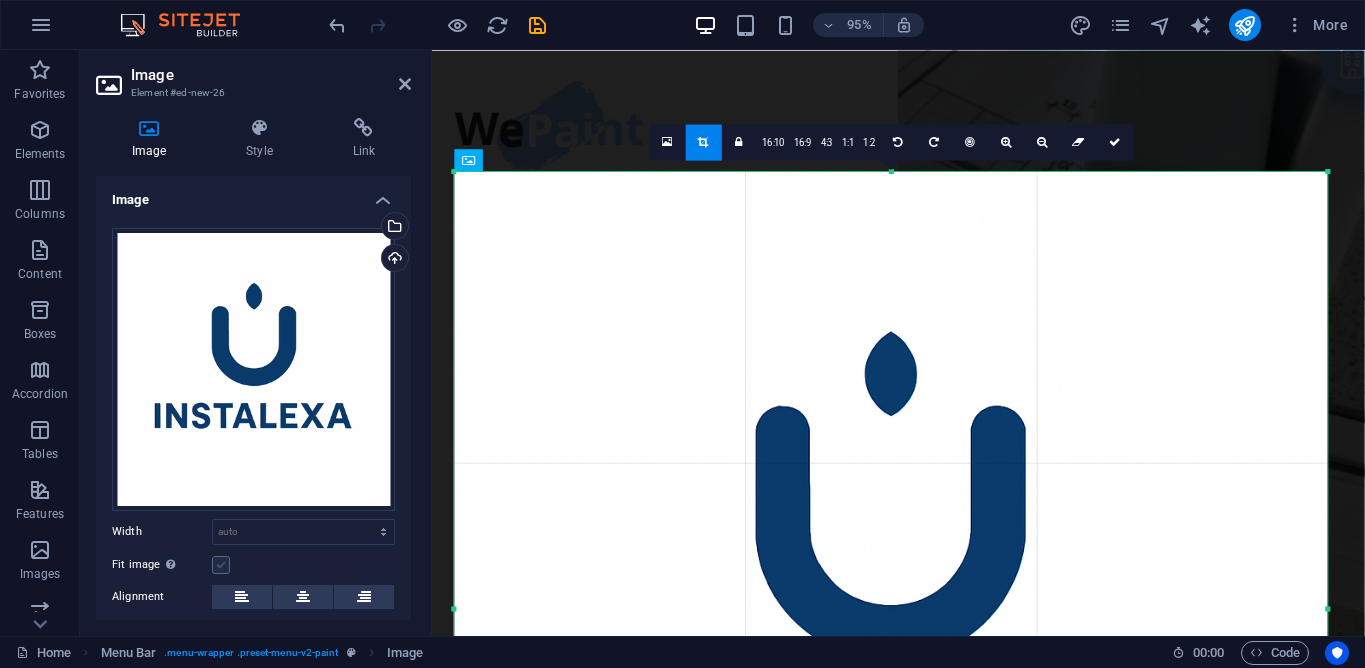 click at bounding box center [221, 565] 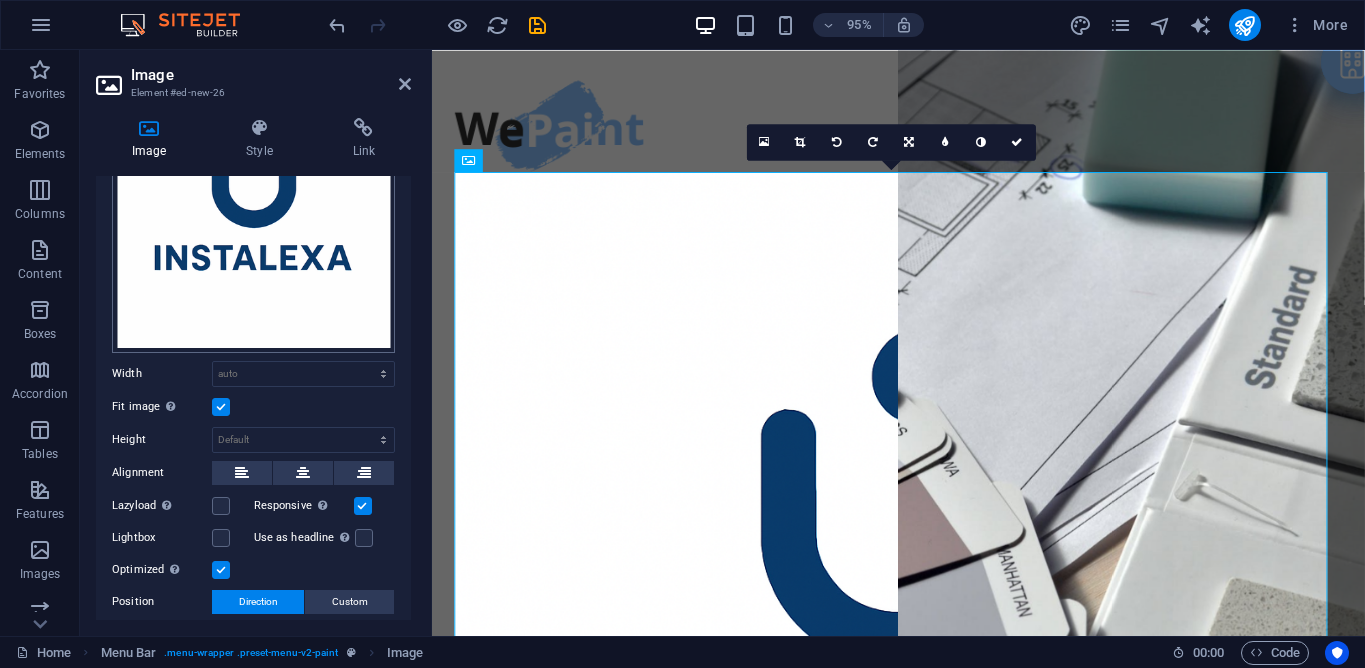 scroll, scrollTop: 182, scrollLeft: 0, axis: vertical 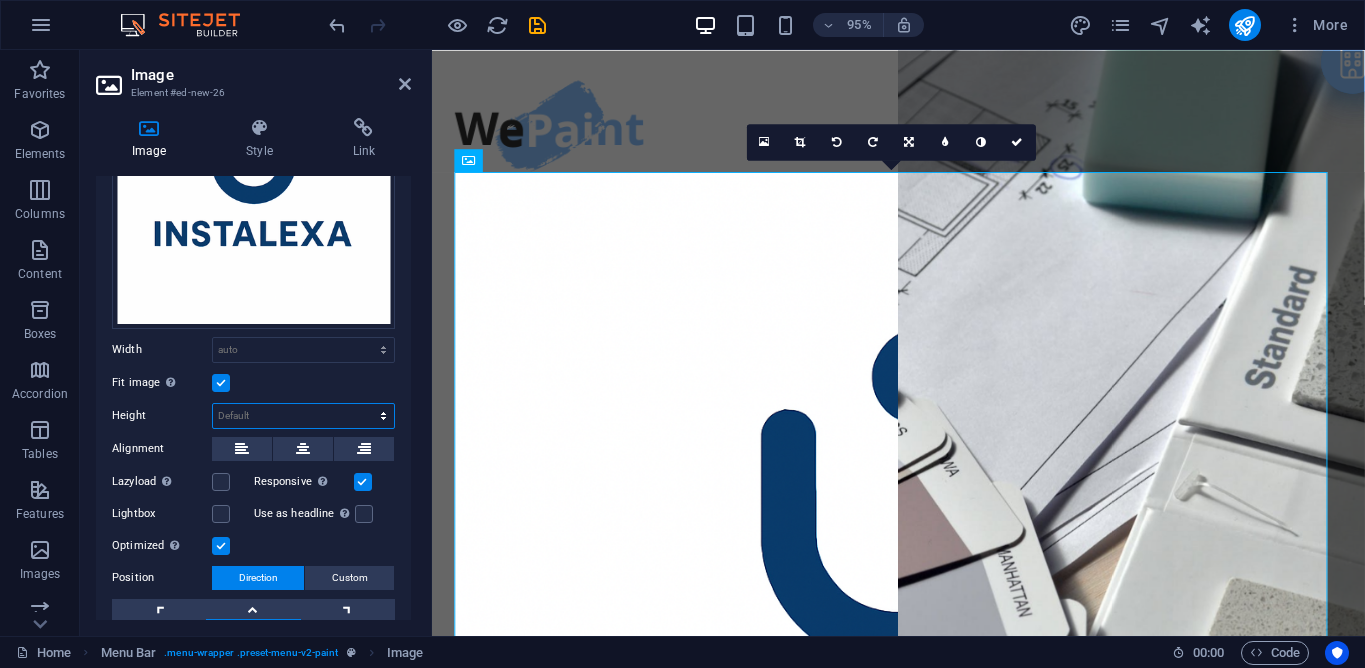 click on "Default auto px" at bounding box center [303, 416] 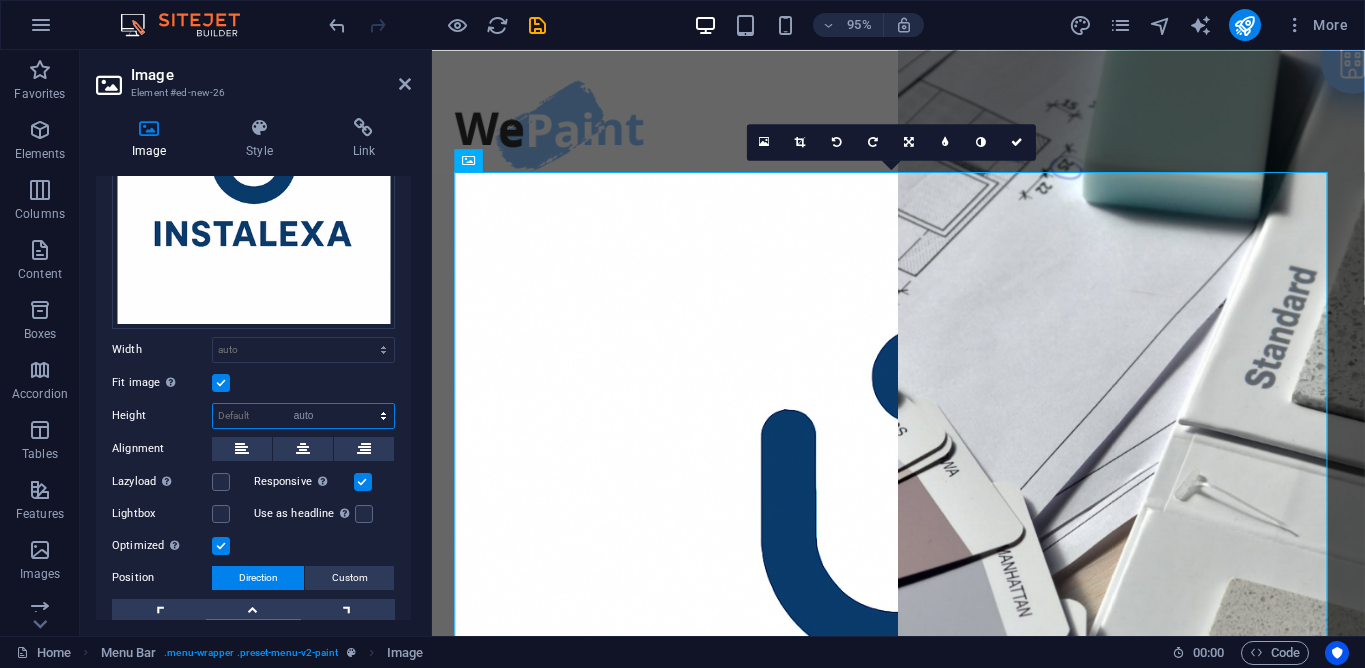 select on "DISABLED_OPTION_VALUE" 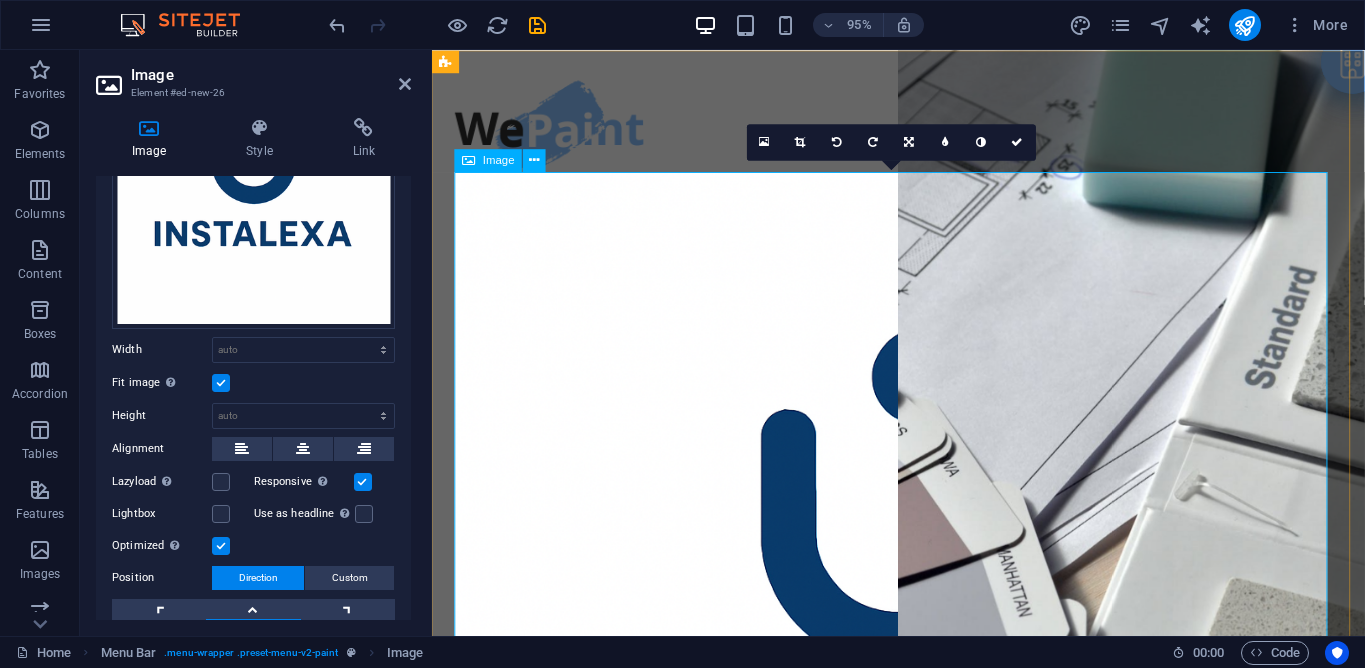 click at bounding box center [923, 645] 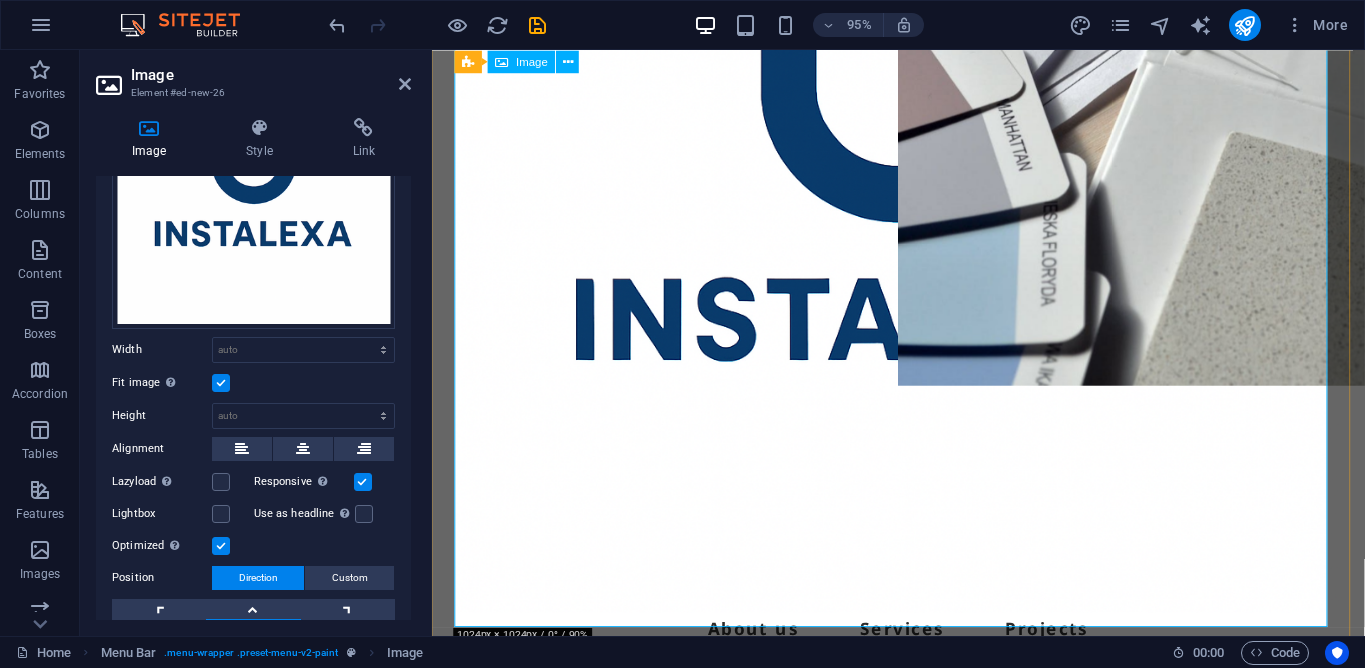 scroll, scrollTop: 479, scrollLeft: 0, axis: vertical 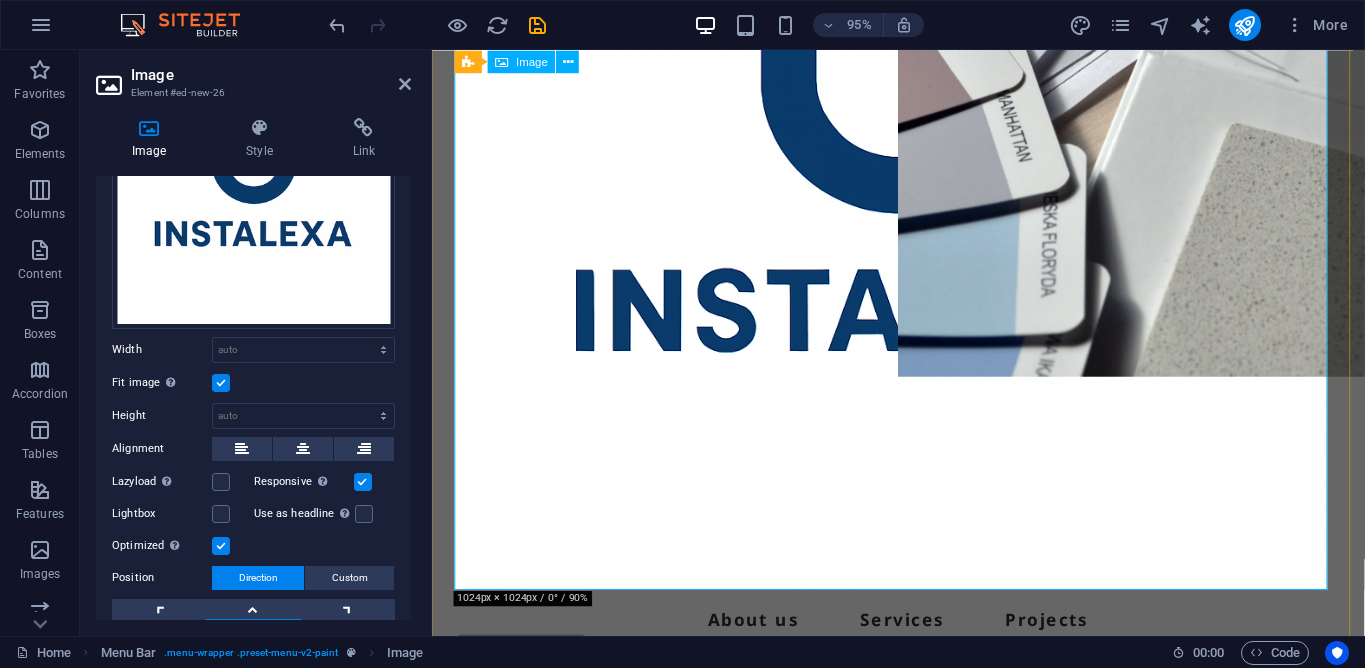 click at bounding box center (923, 166) 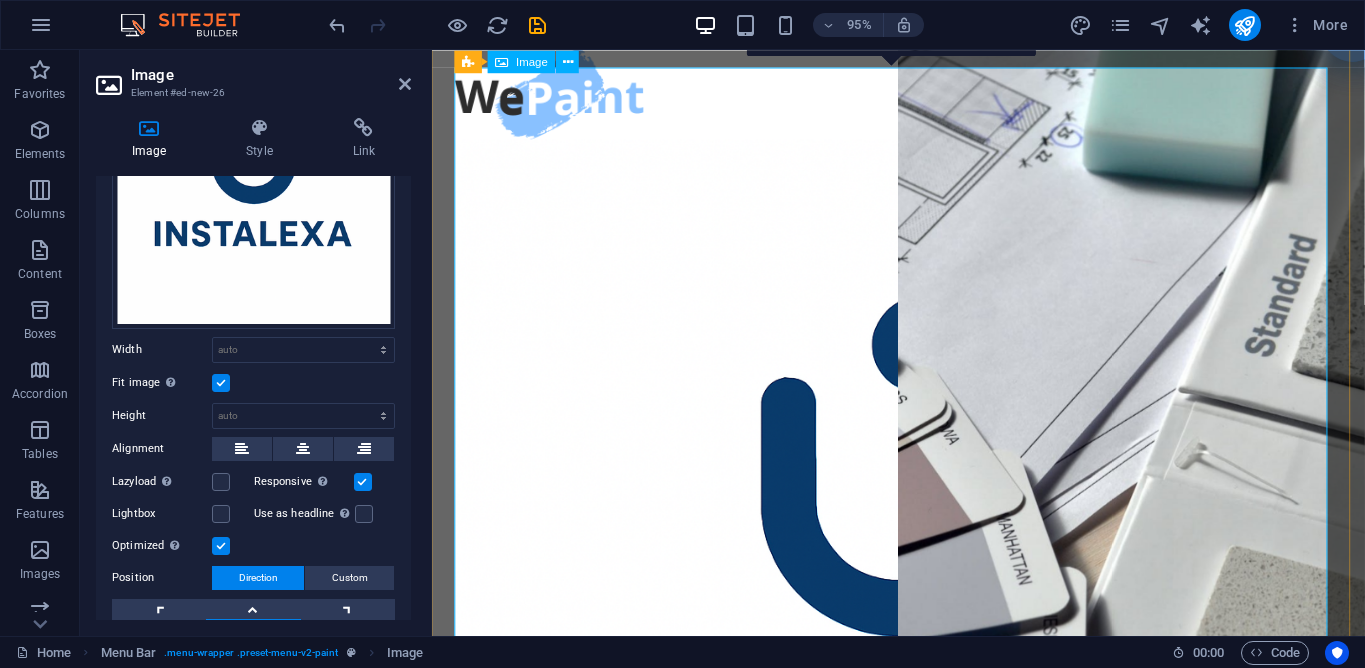 scroll, scrollTop: 0, scrollLeft: 0, axis: both 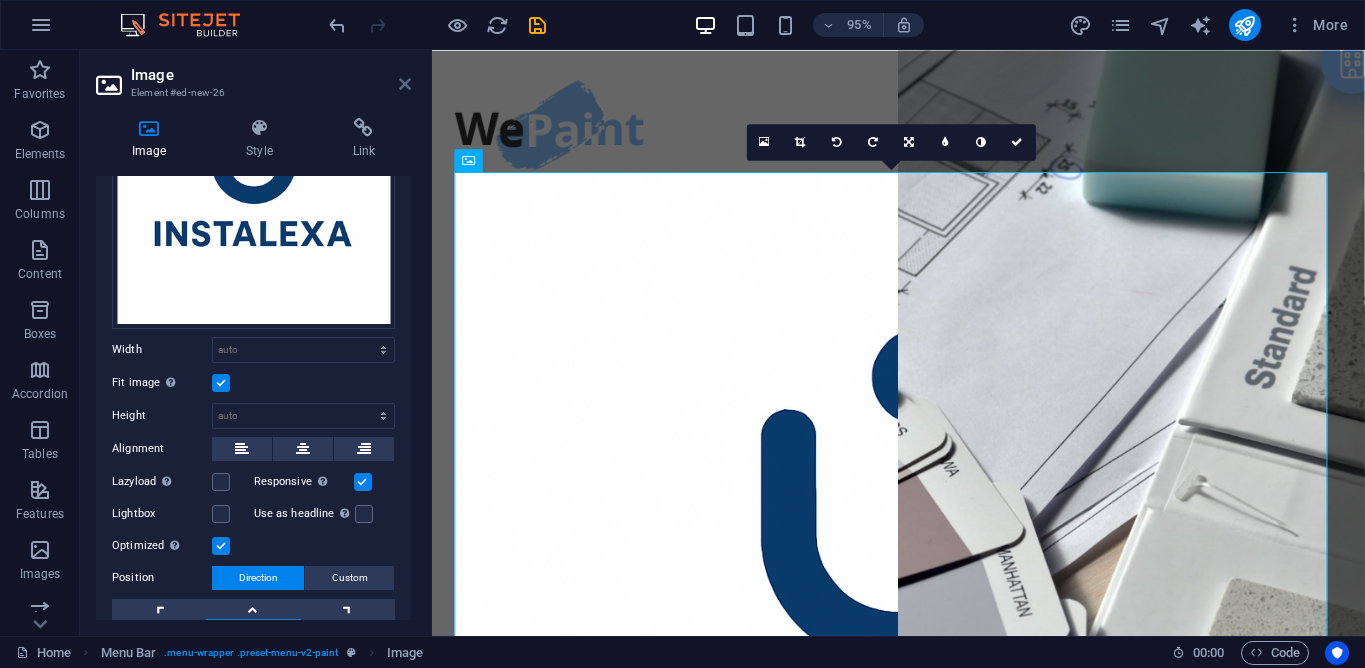 click at bounding box center [405, 84] 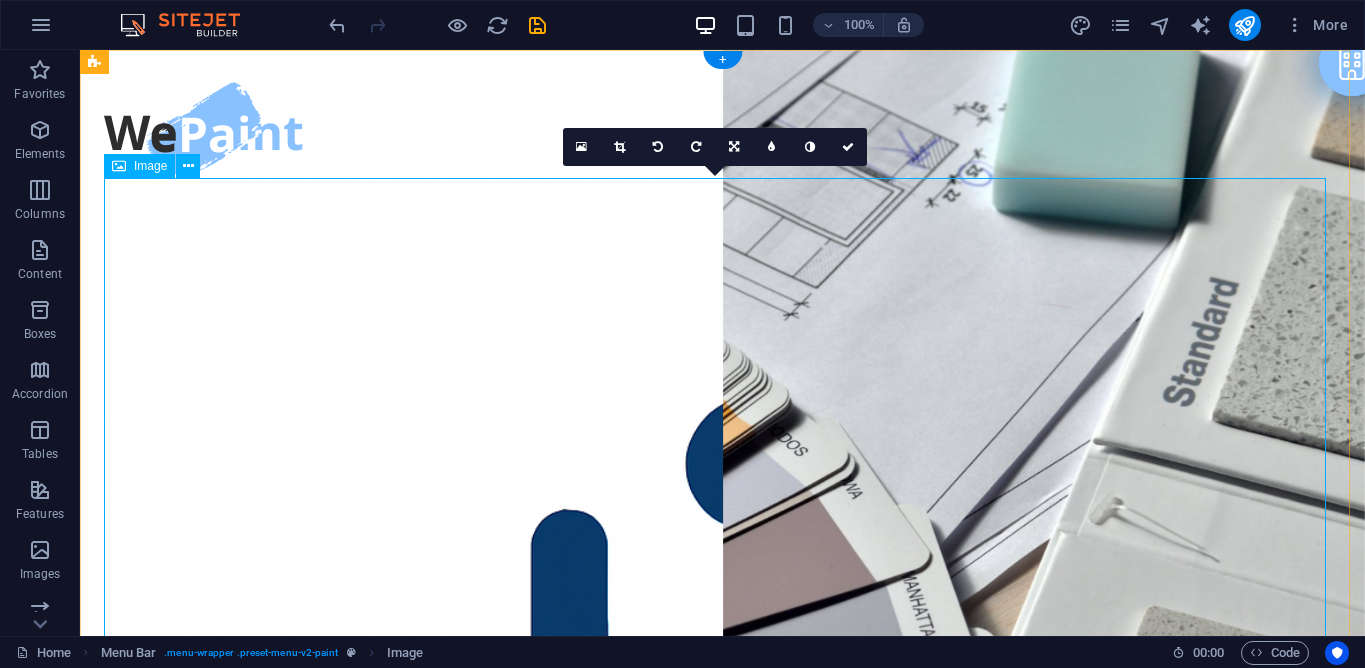 click at bounding box center [722, 796] 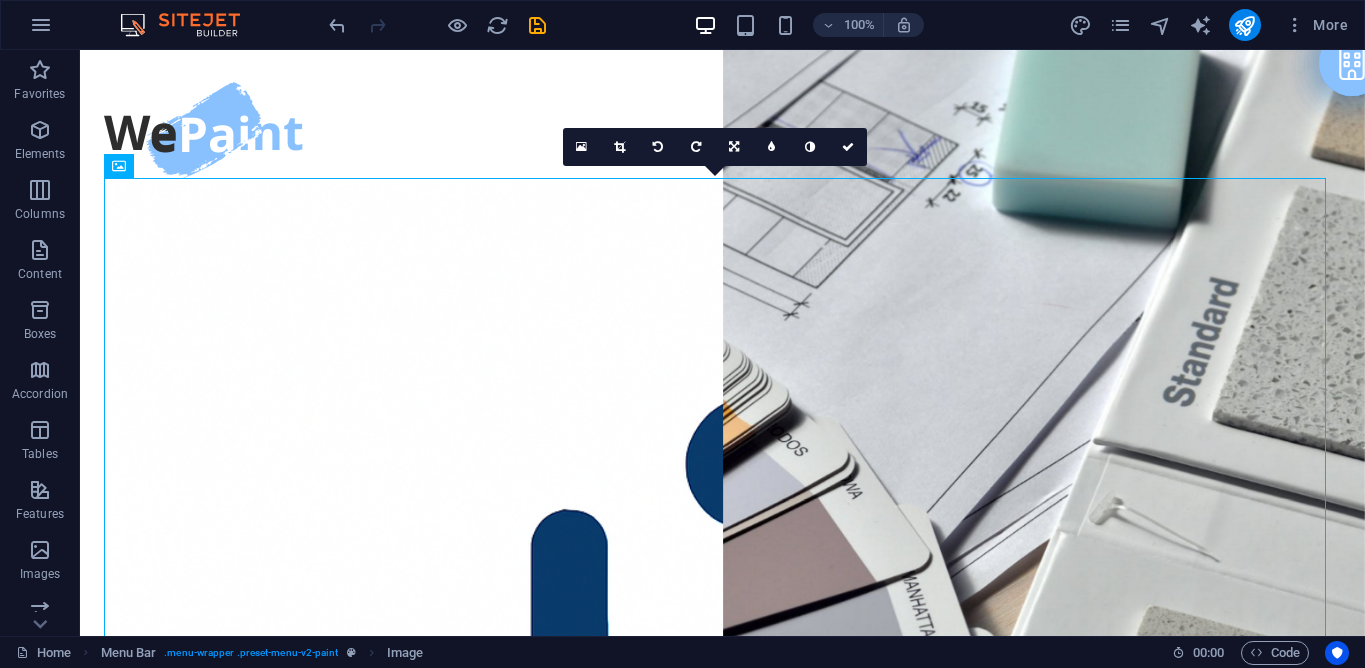 click at bounding box center (619, 147) 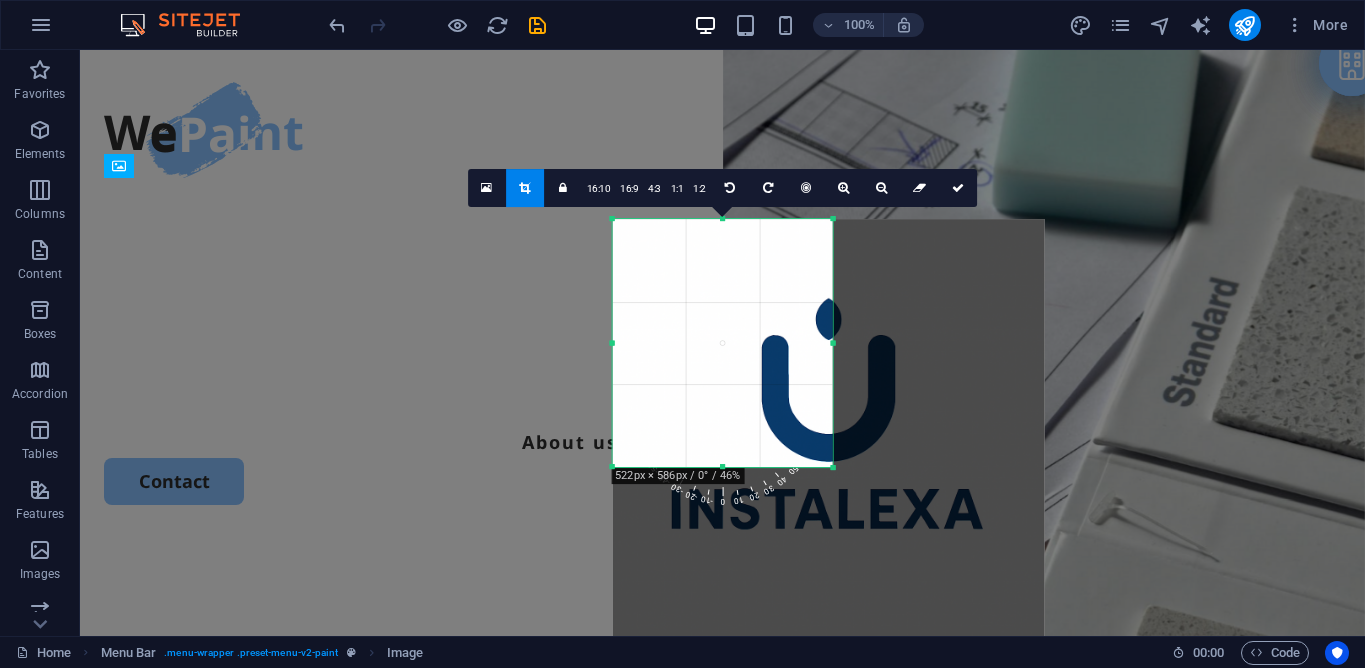 drag, startPoint x: 955, startPoint y: 577, endPoint x: 707, endPoint y: 356, distance: 332.1822 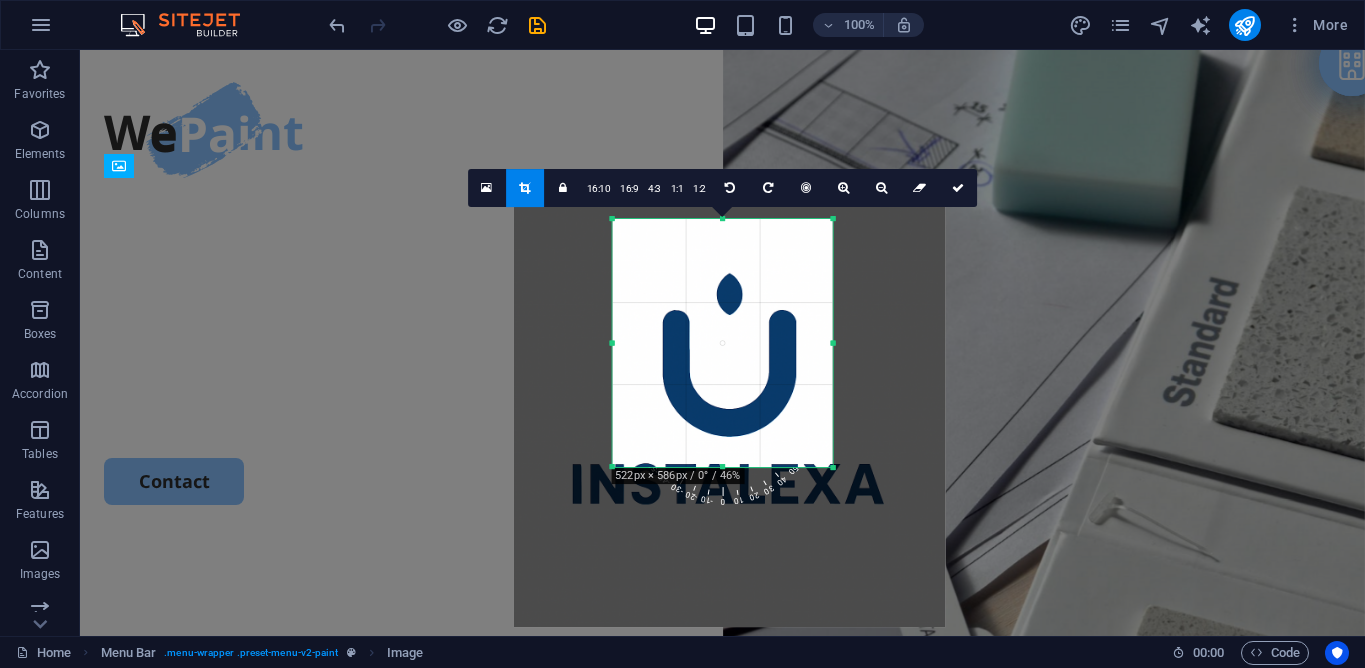 drag, startPoint x: 706, startPoint y: 373, endPoint x: 596, endPoint y: 348, distance: 112.805145 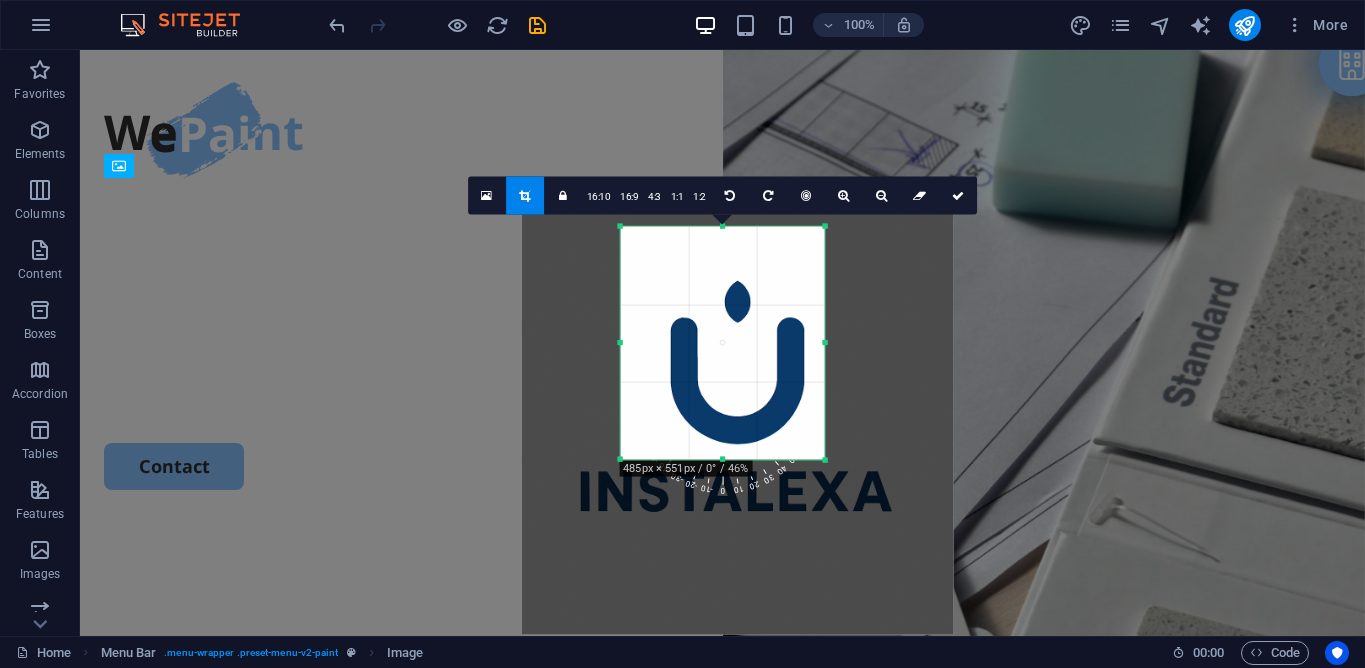 drag, startPoint x: 830, startPoint y: 467, endPoint x: 814, endPoint y: 452, distance: 21.931713 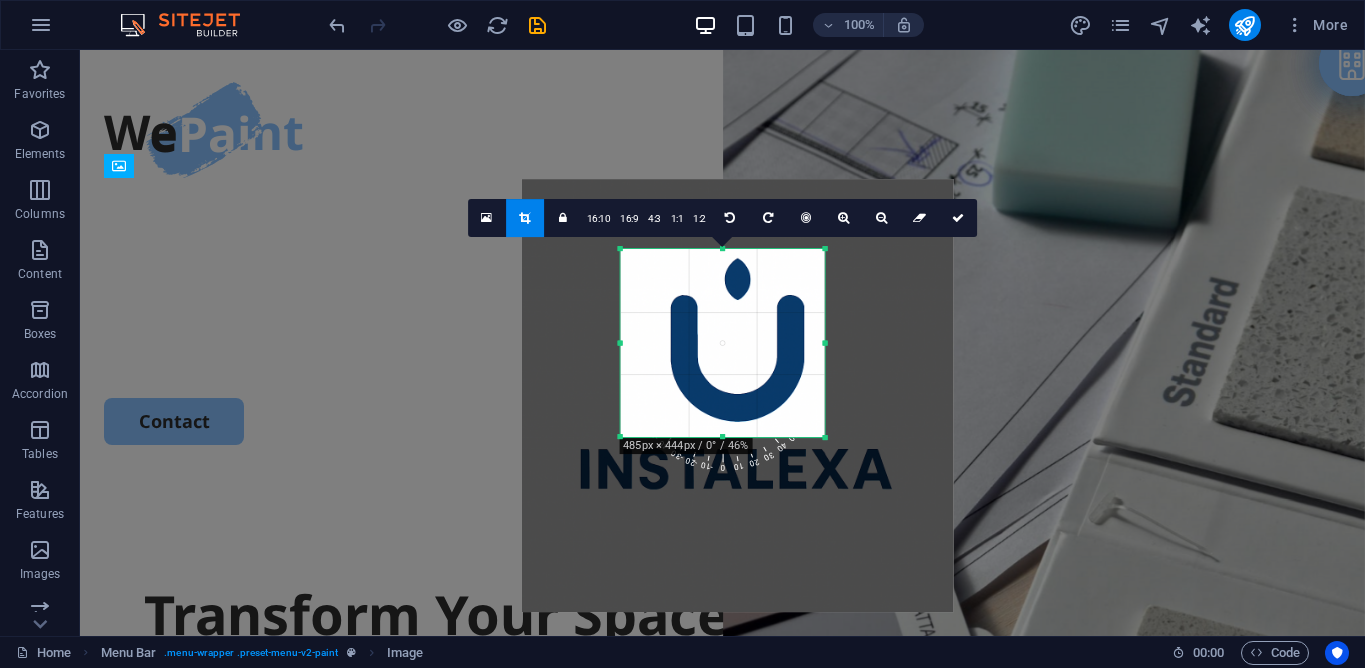 drag, startPoint x: 719, startPoint y: 226, endPoint x: 711, endPoint y: 271, distance: 45.705578 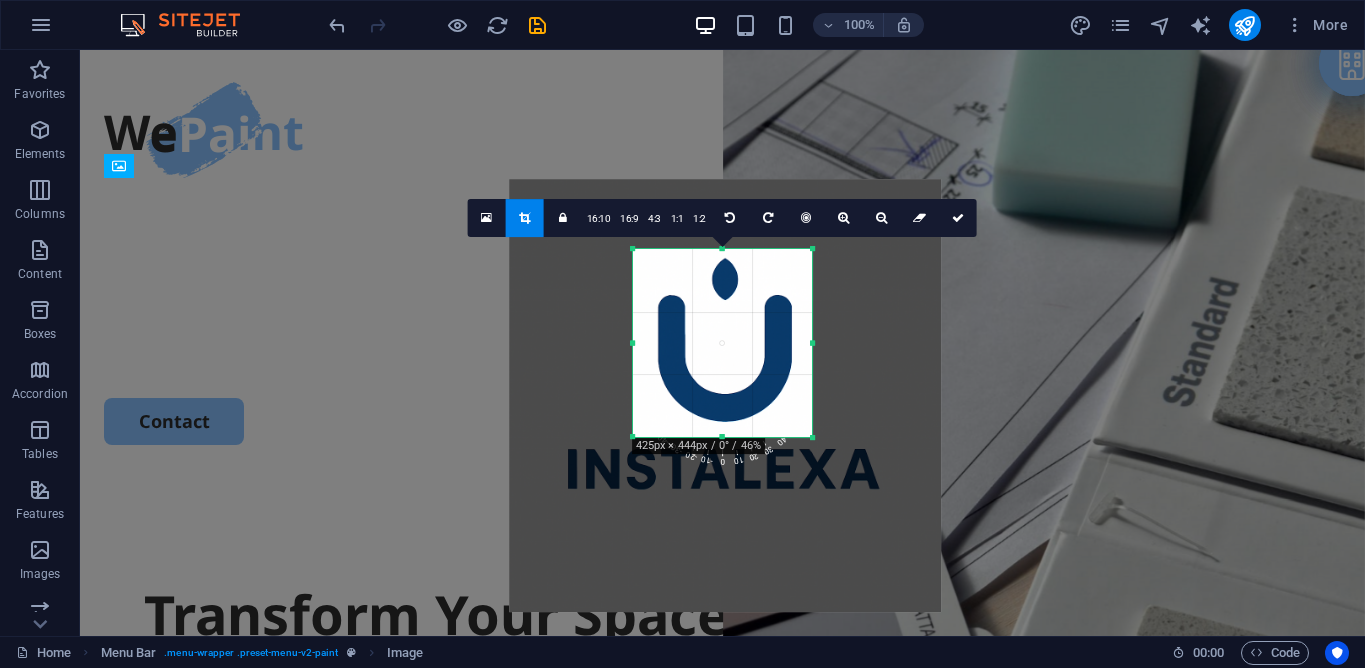 drag, startPoint x: 622, startPoint y: 339, endPoint x: 648, endPoint y: 338, distance: 26.019224 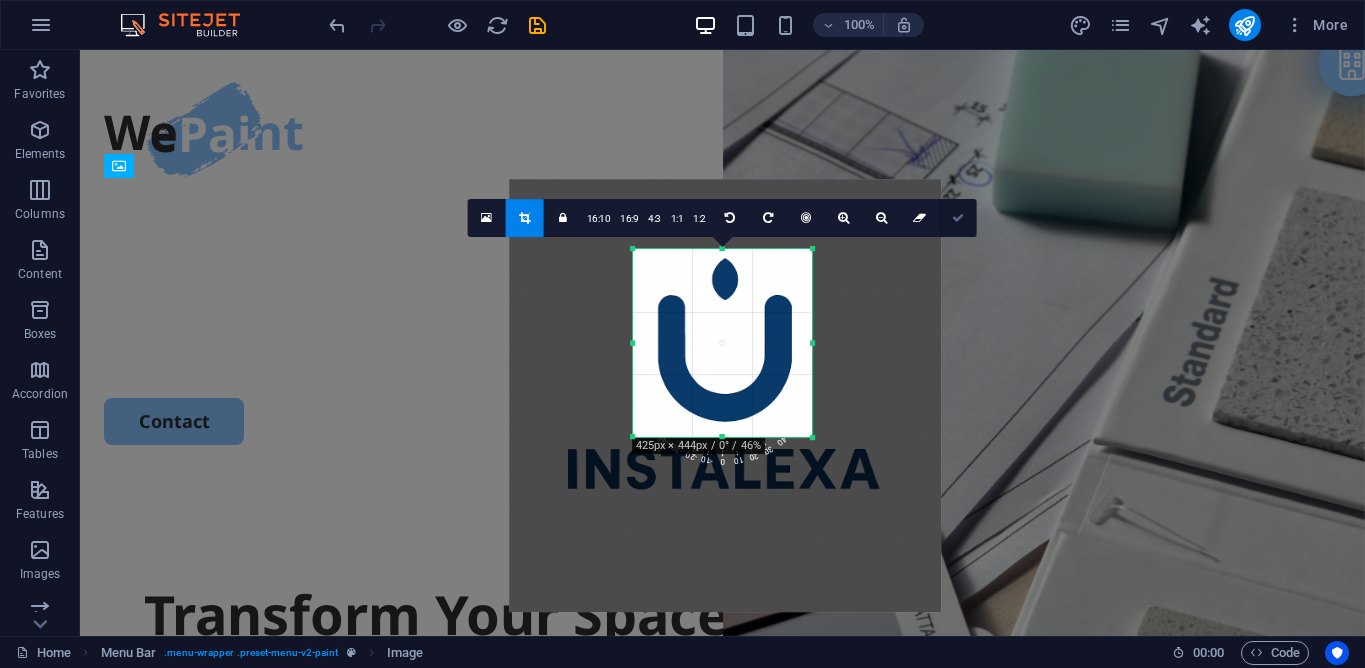 click at bounding box center (958, 218) 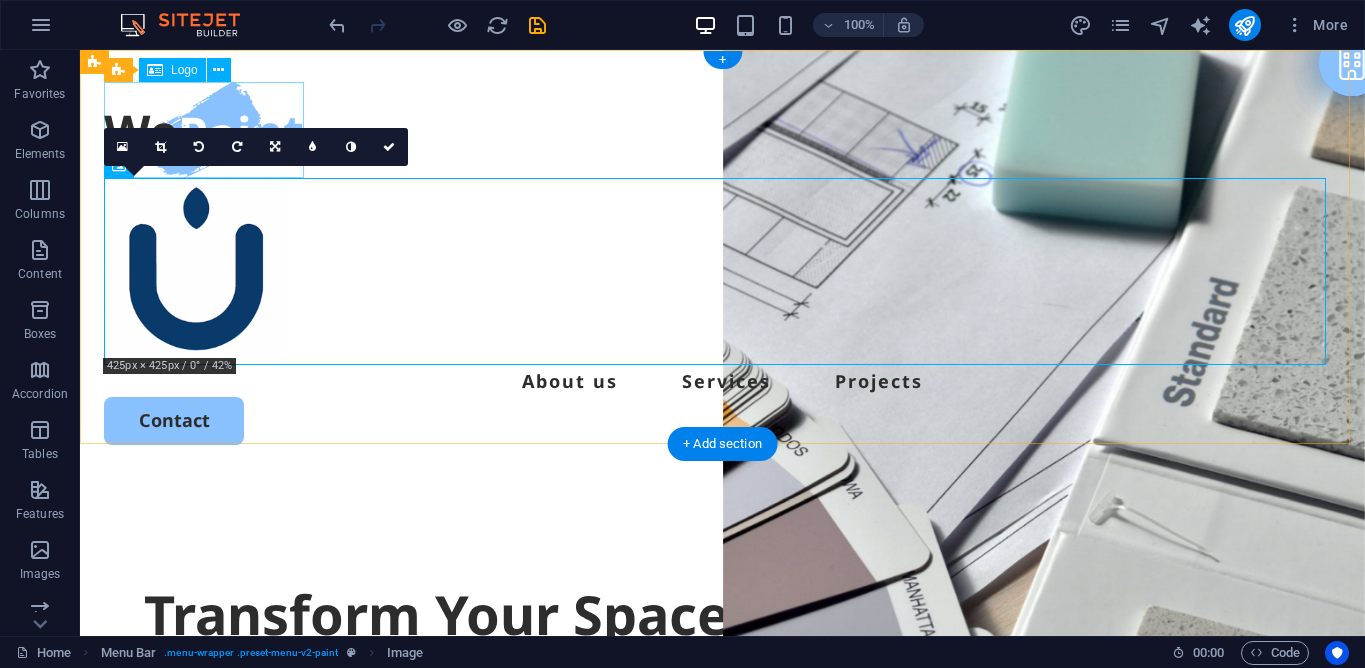 click at bounding box center (722, 130) 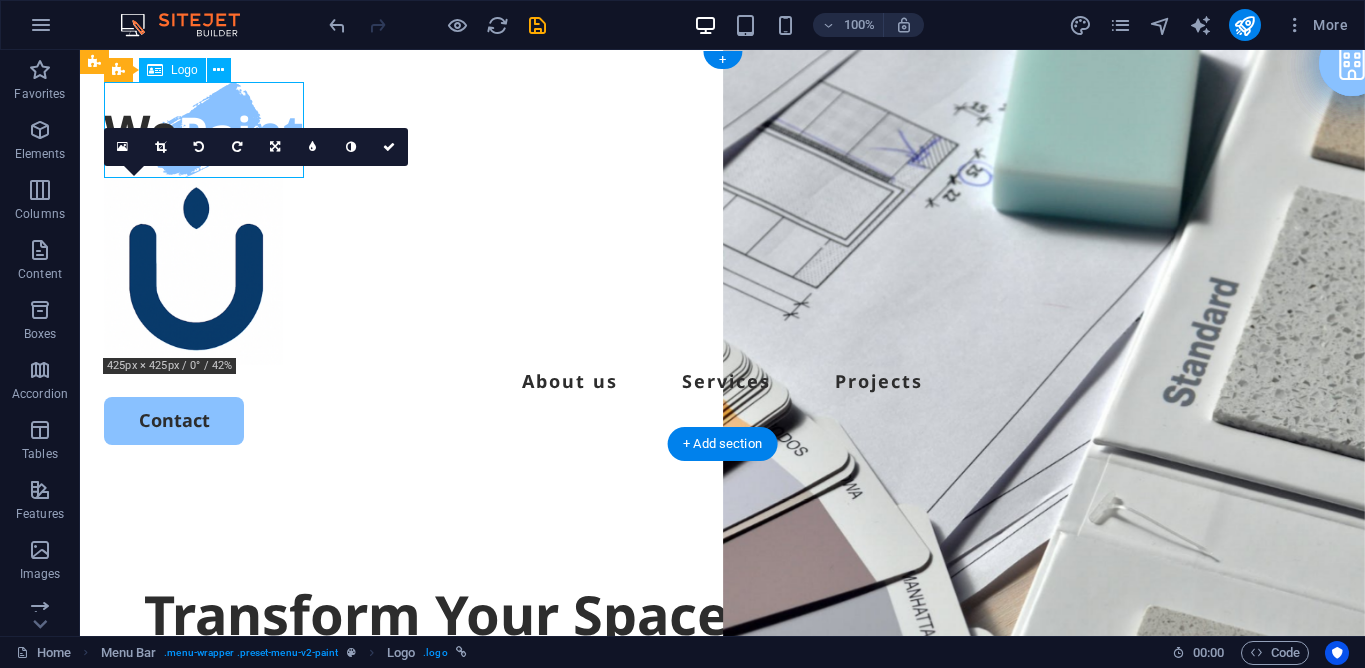 click at bounding box center (722, 130) 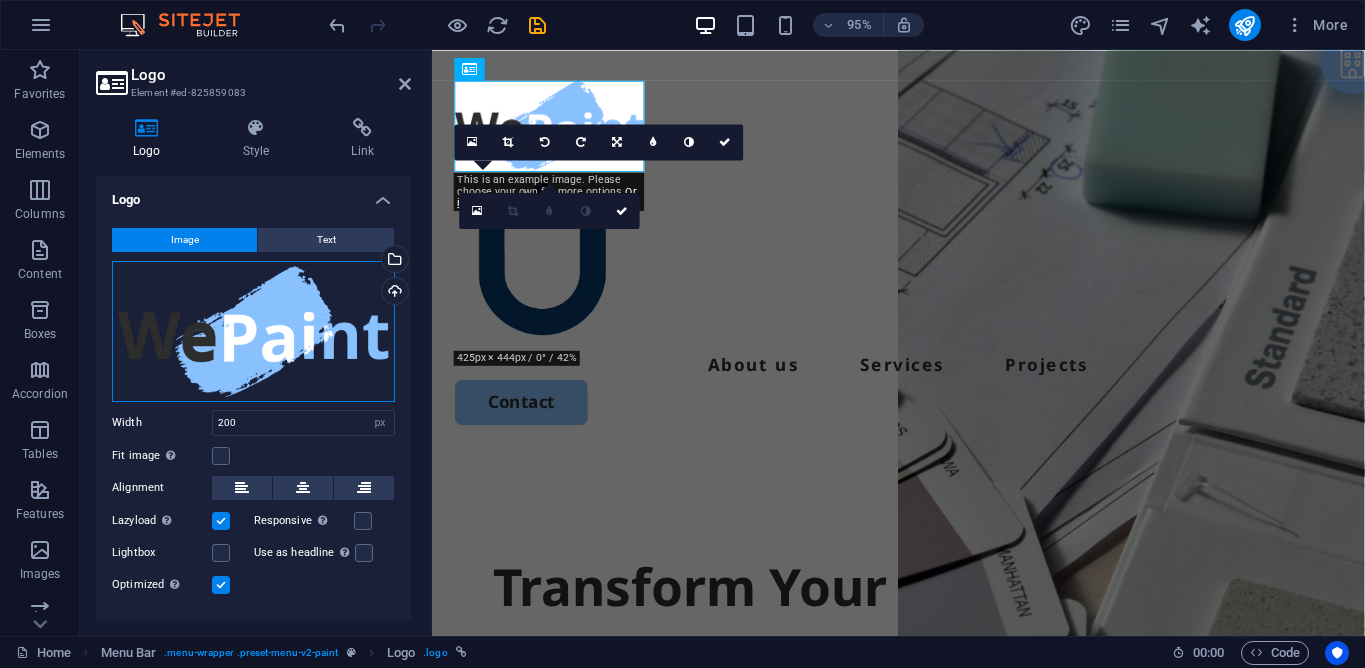 click on "Drag files here, click to choose files or select files from Files or our free stock photos & videos" at bounding box center [253, 331] 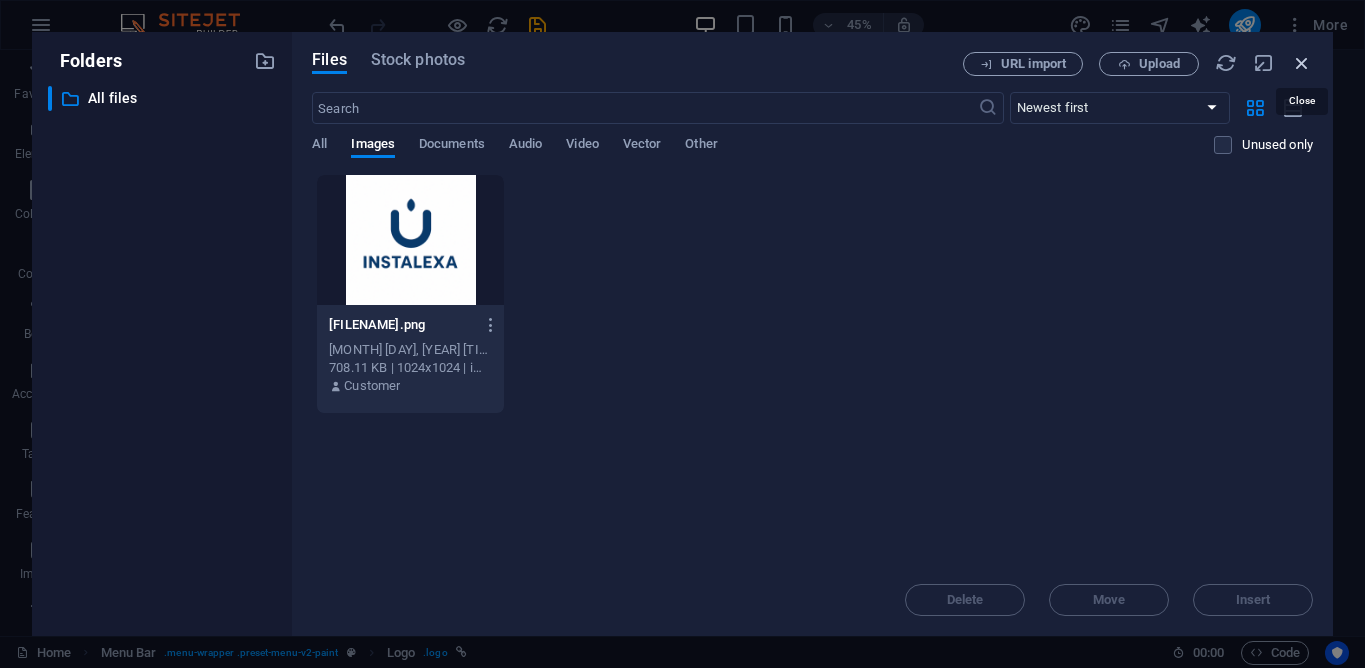 click at bounding box center [1302, 63] 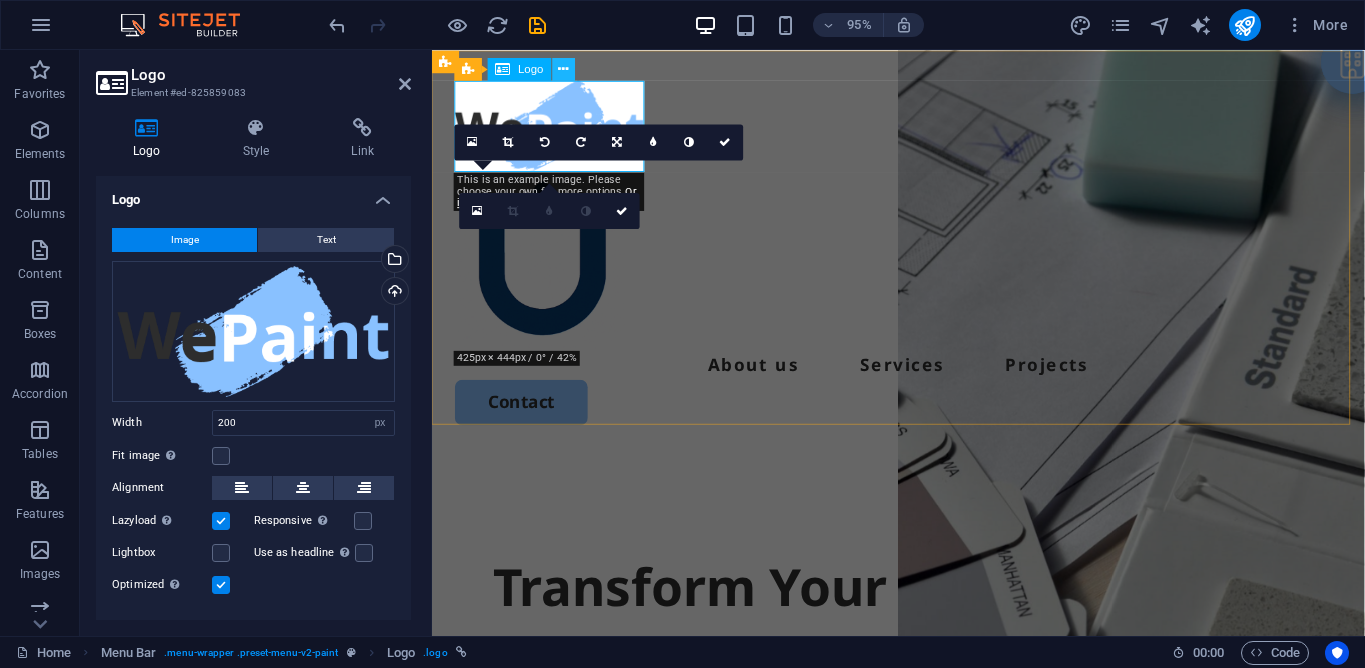 click at bounding box center [564, 69] 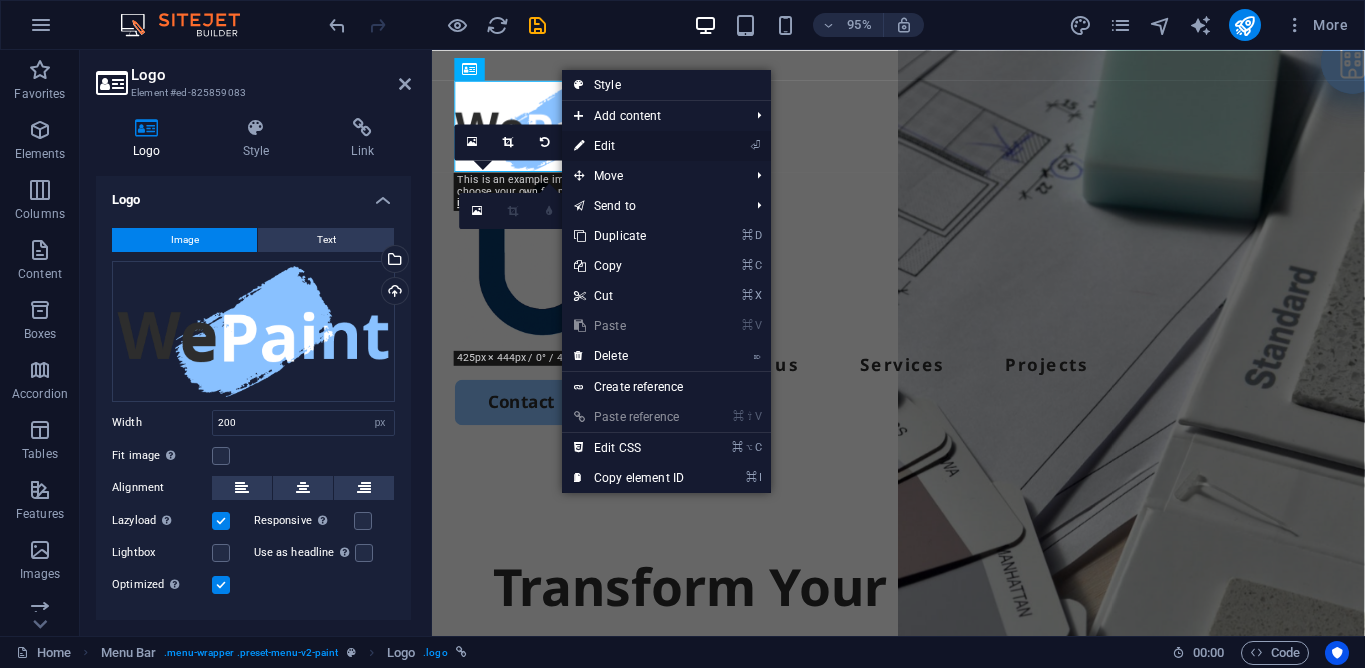 click on "⏎  Edit" at bounding box center [629, 146] 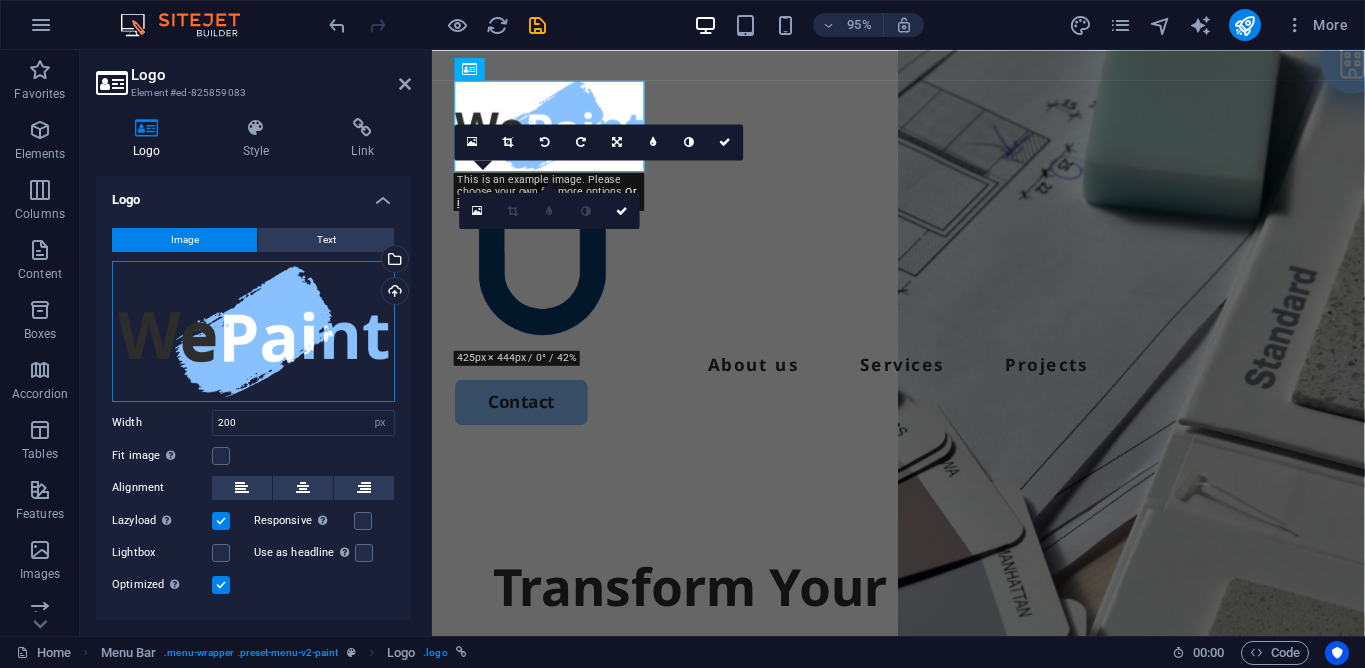 click on "Drag files here, click to choose files or select files from Files or our free stock photos & videos" at bounding box center (253, 331) 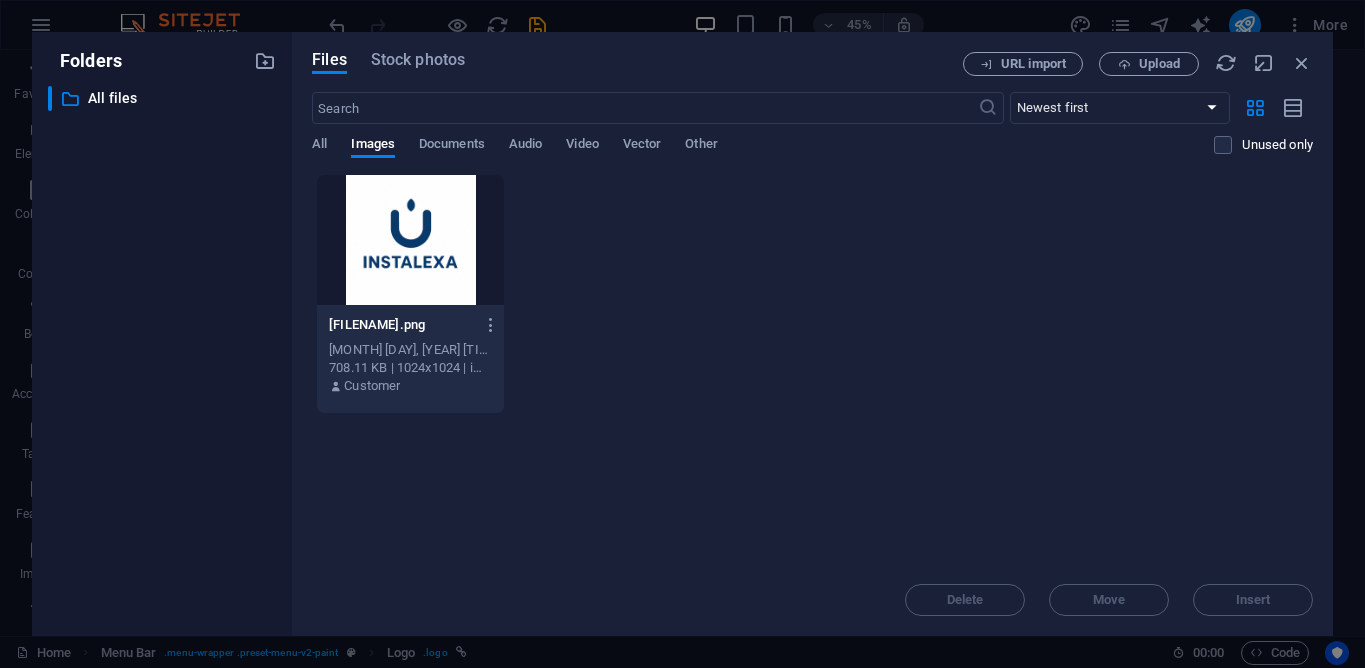 click at bounding box center [410, 240] 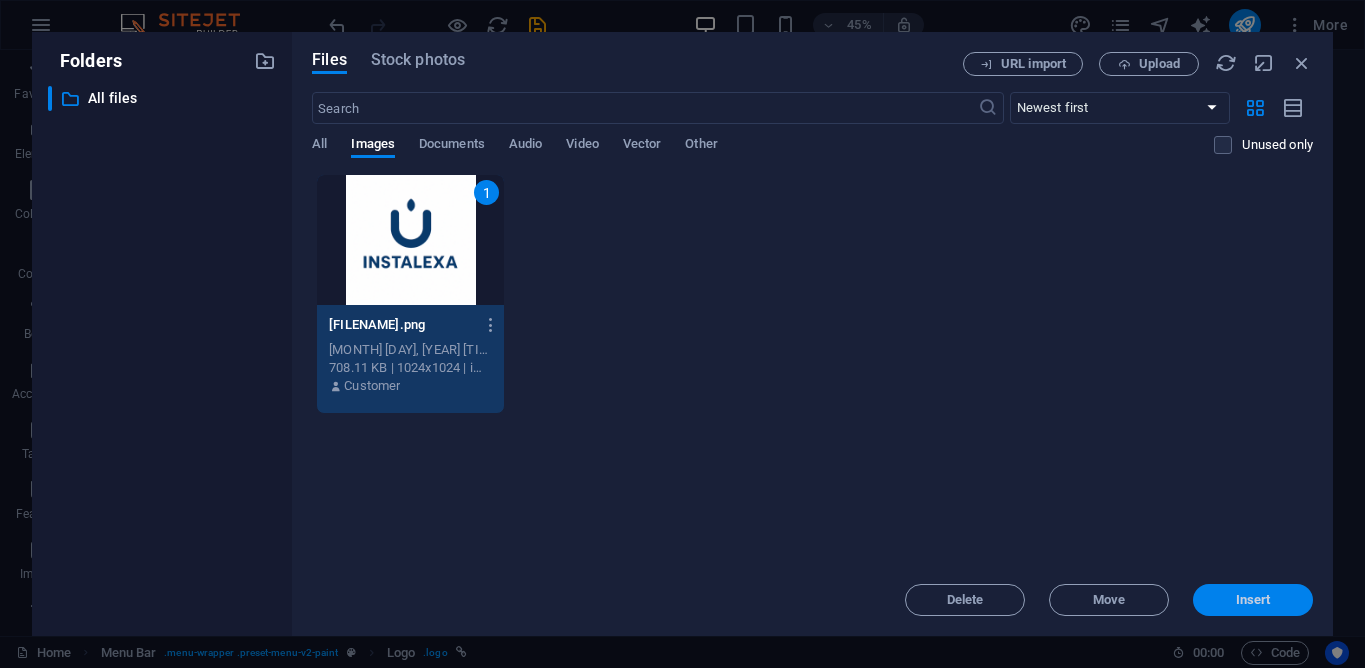 click on "Insert" at bounding box center [1253, 600] 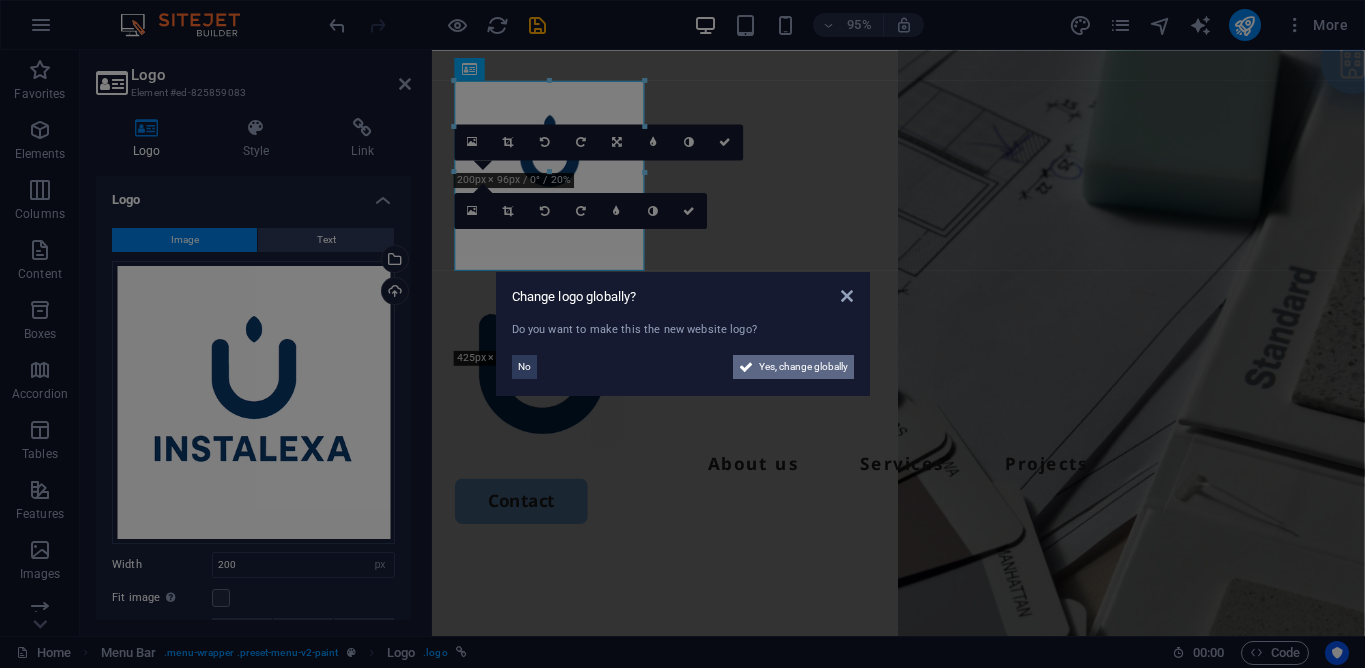 click on "Yes, change globally" at bounding box center [803, 367] 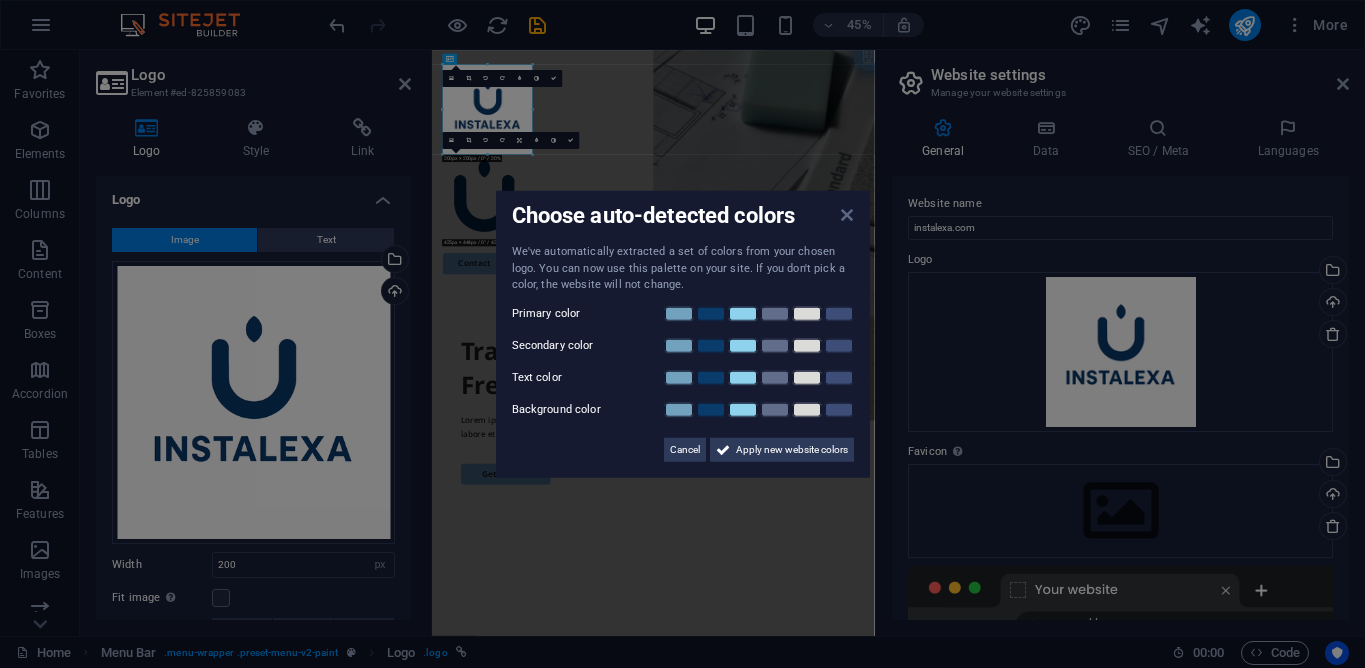 drag, startPoint x: 849, startPoint y: 217, endPoint x: 928, endPoint y: 372, distance: 173.97127 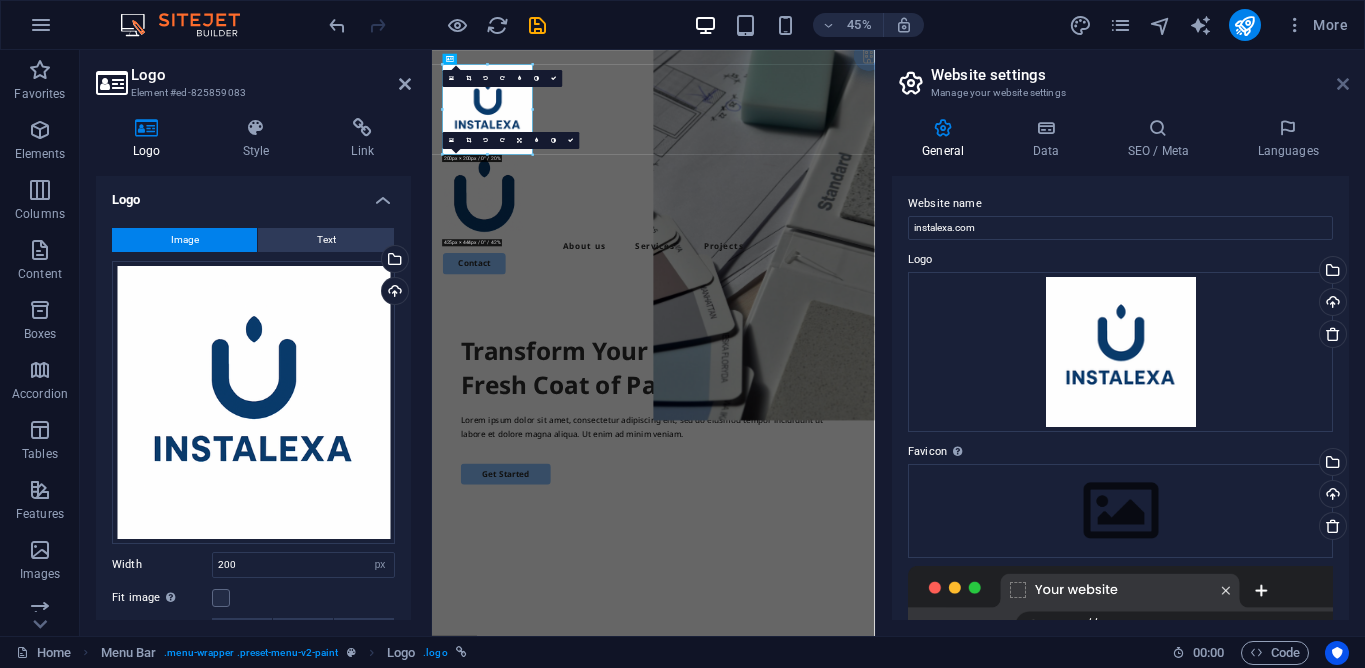 click at bounding box center (1343, 84) 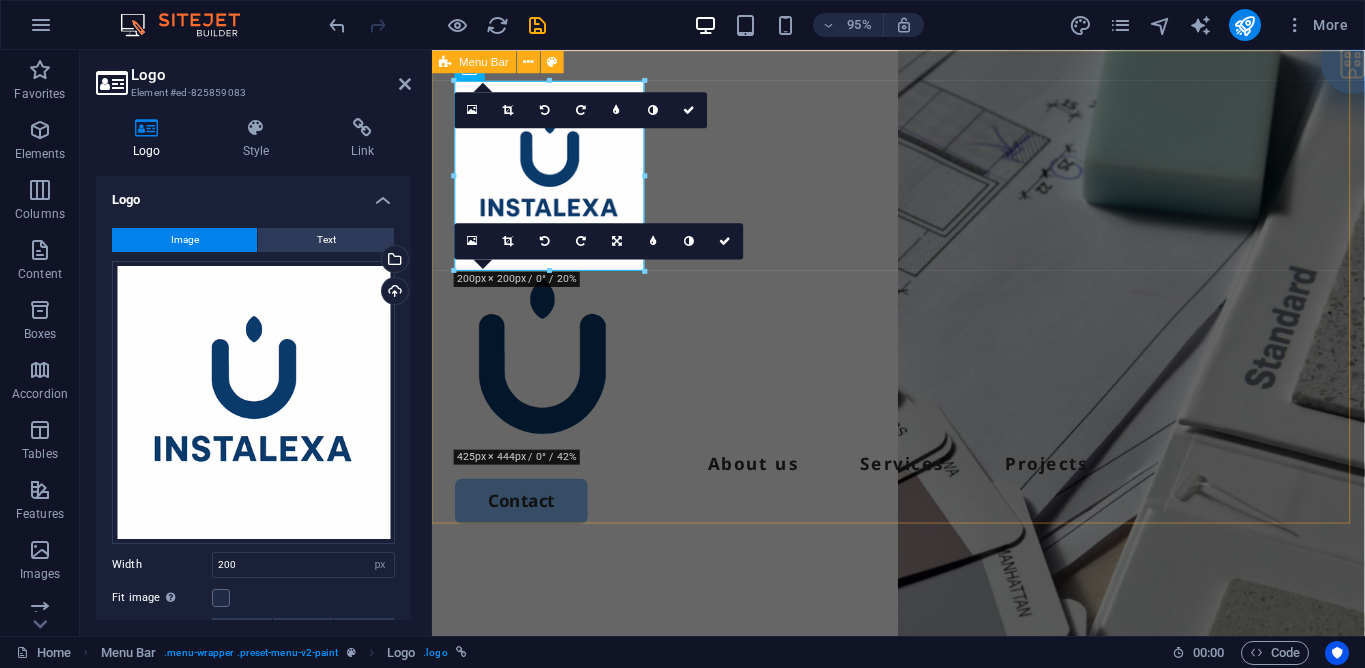 click on "About us Services Projects Contact" at bounding box center (923, 315) 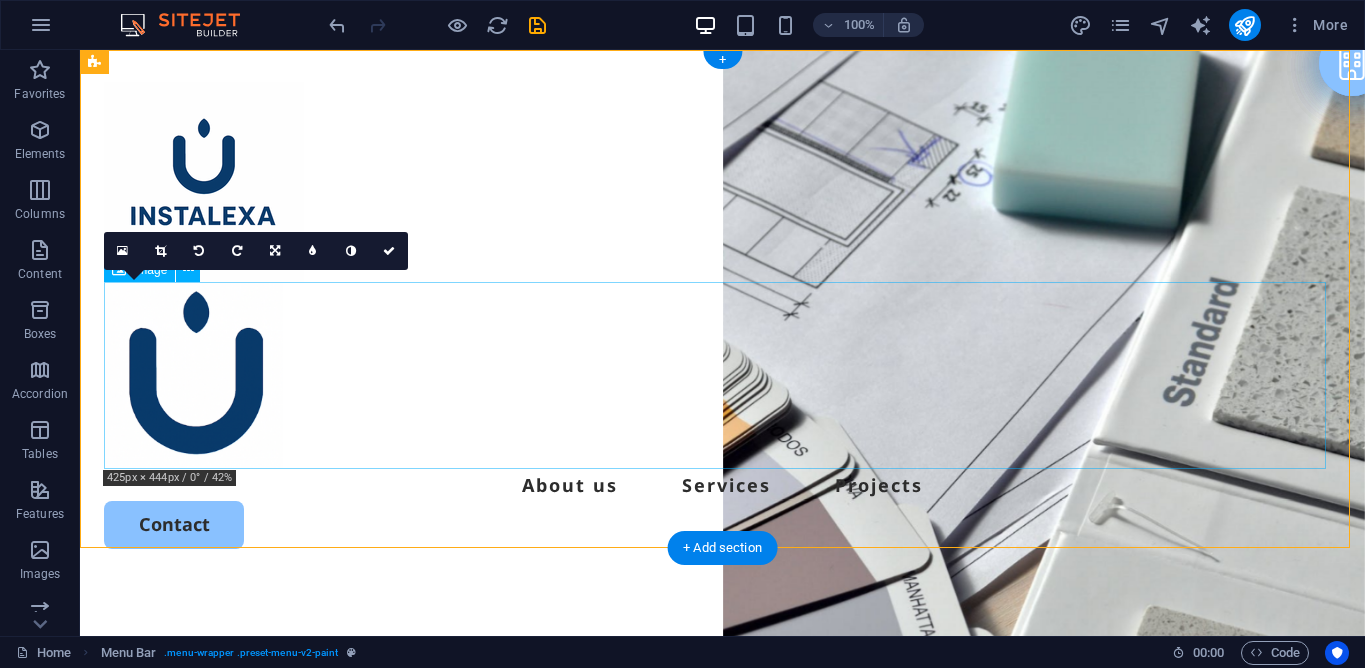 click at bounding box center (722, 375) 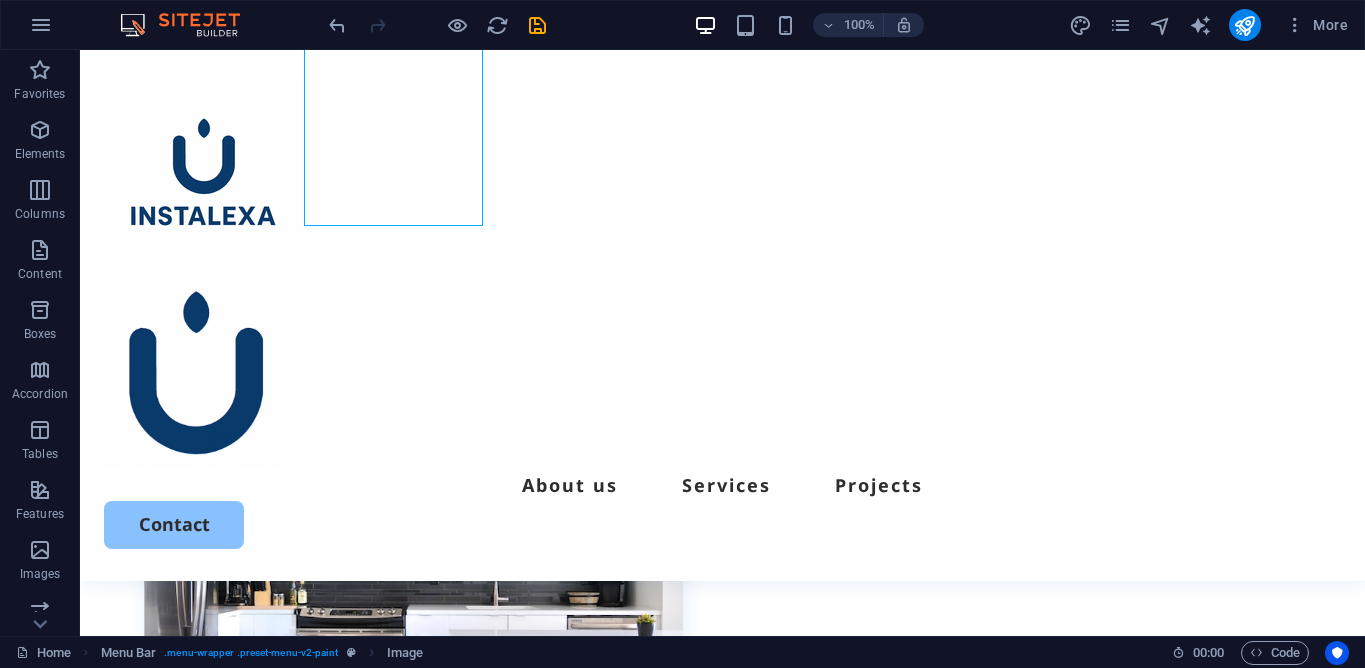 scroll, scrollTop: 703, scrollLeft: 0, axis: vertical 